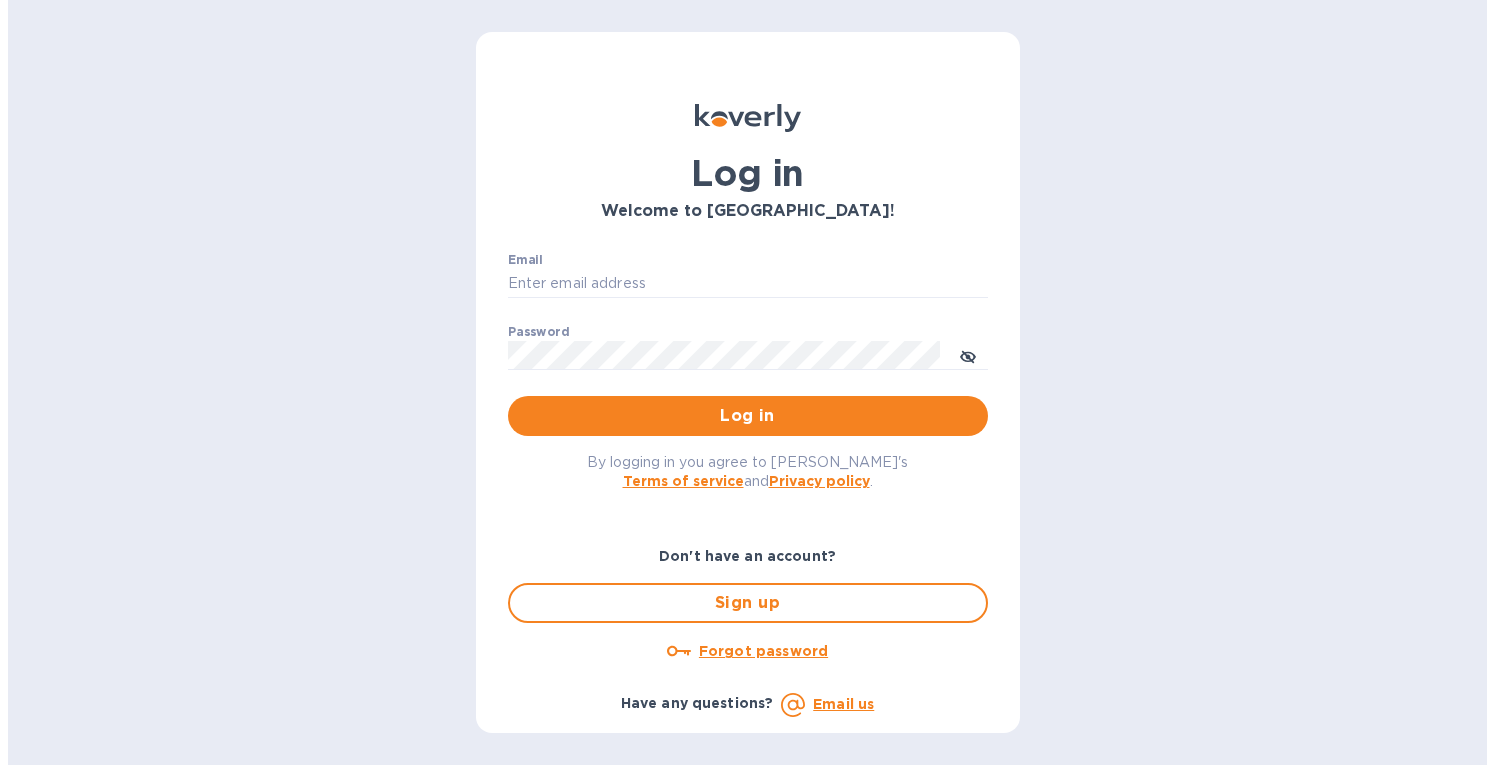 scroll, scrollTop: 0, scrollLeft: 0, axis: both 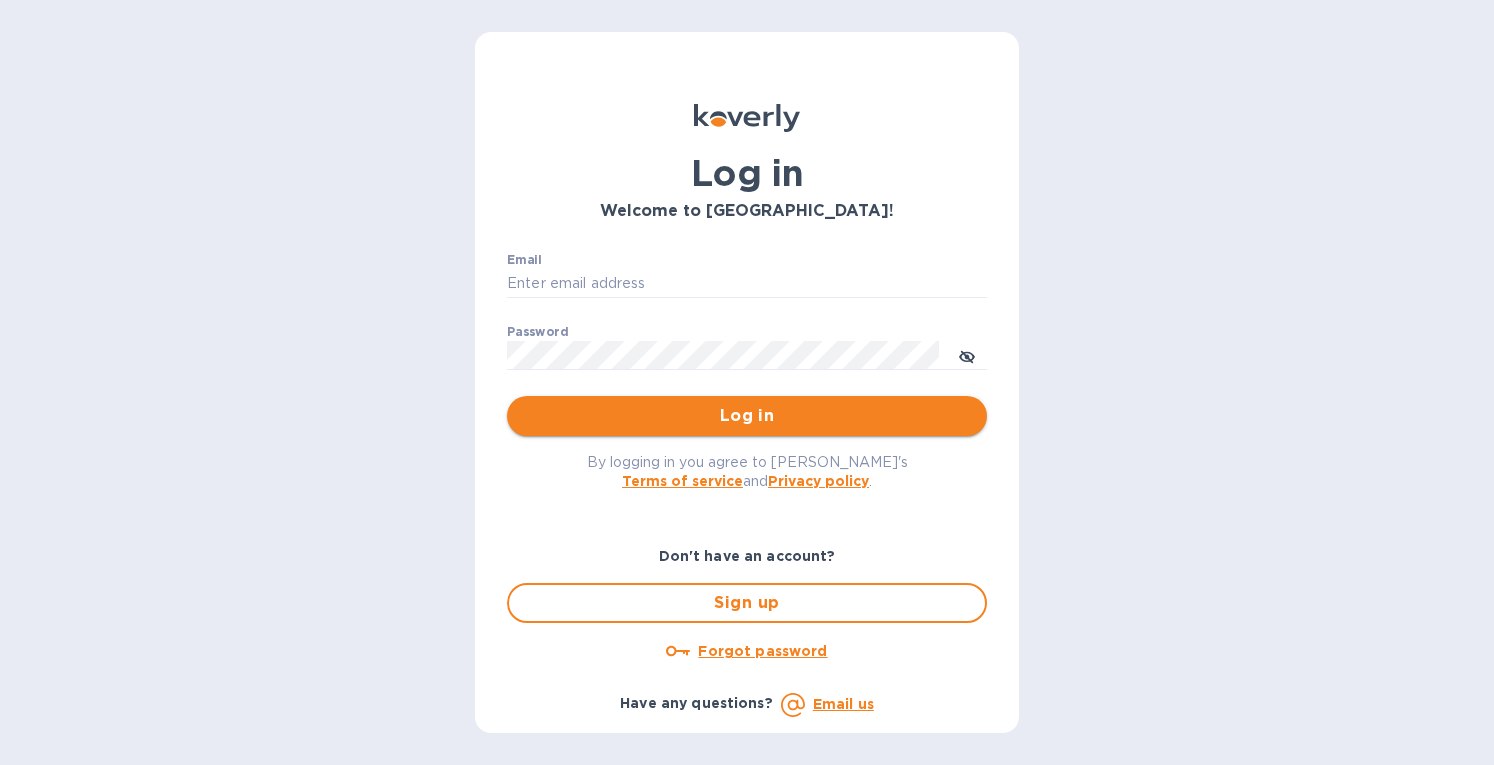 type on "[EMAIL_ADDRESS][DOMAIN_NAME]" 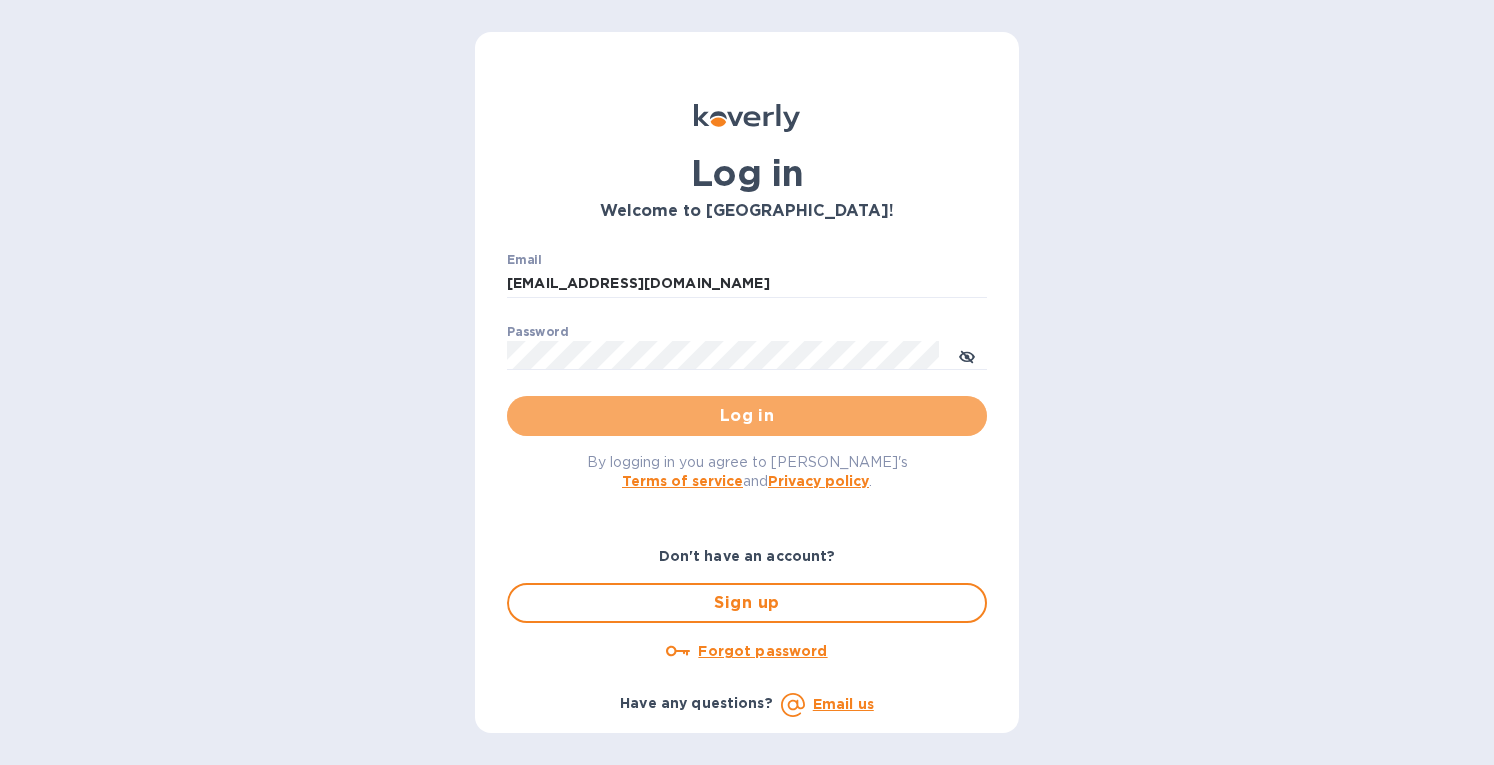 click on "Log in" at bounding box center [747, 416] 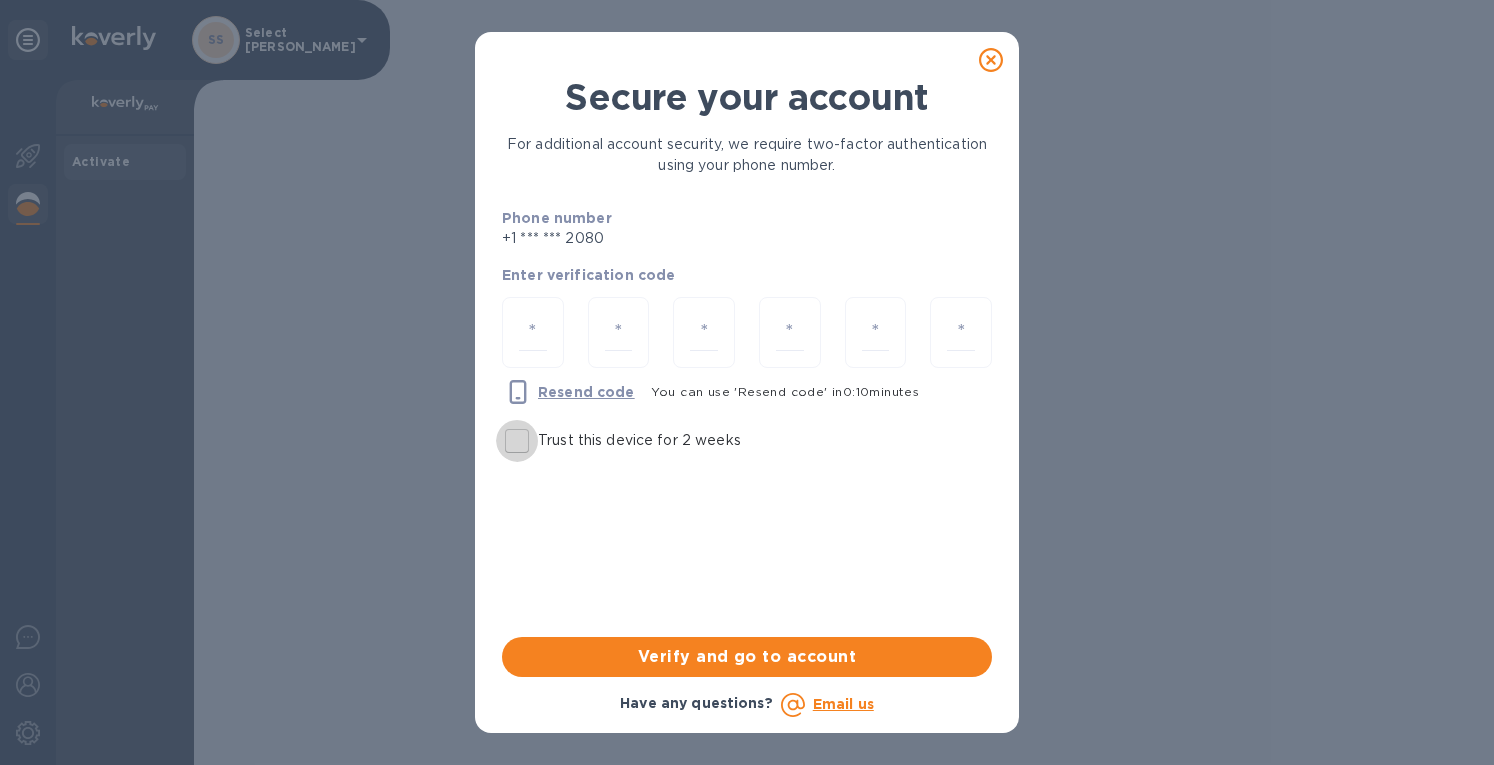 click on "Trust this device for 2 weeks" at bounding box center (517, 441) 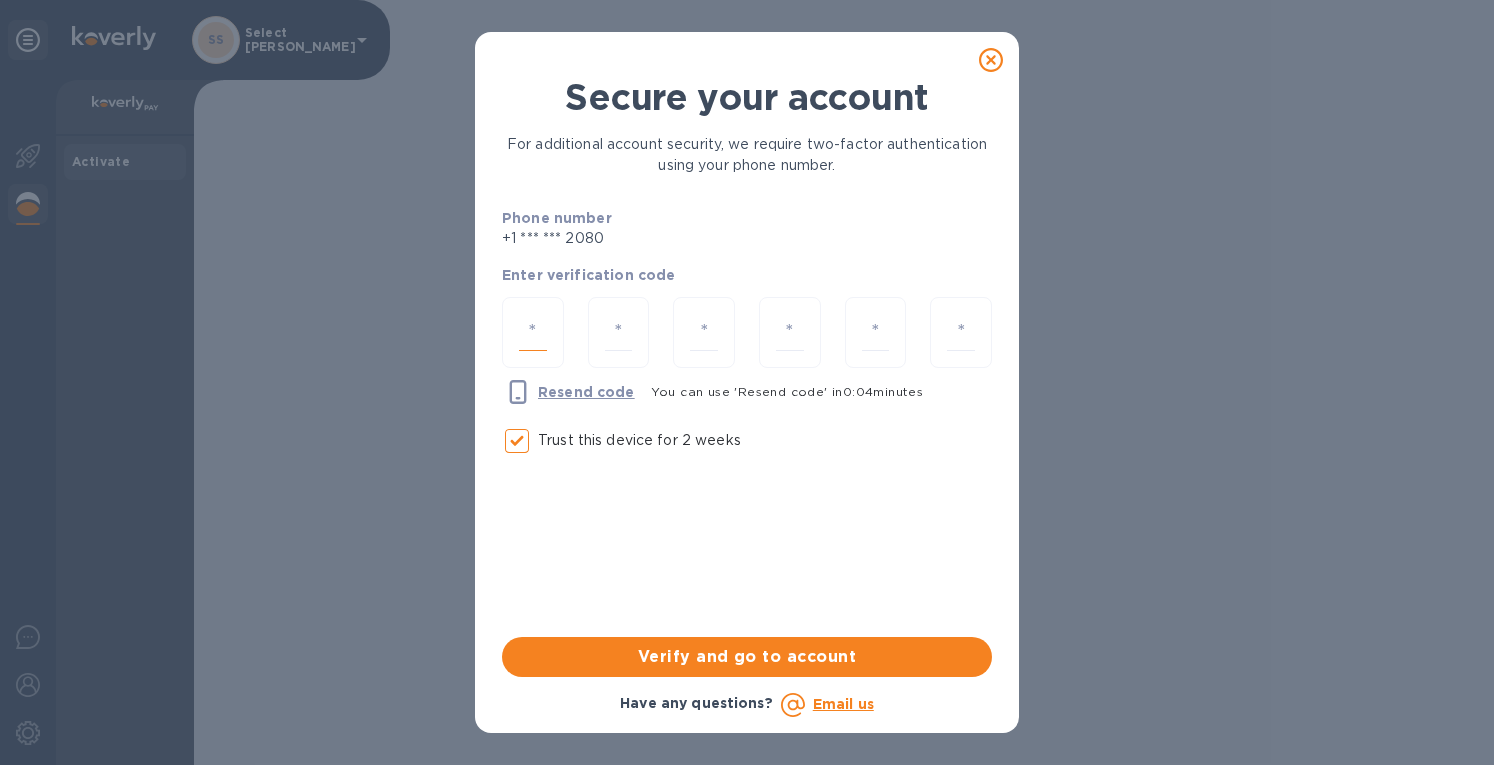 click at bounding box center (533, 332) 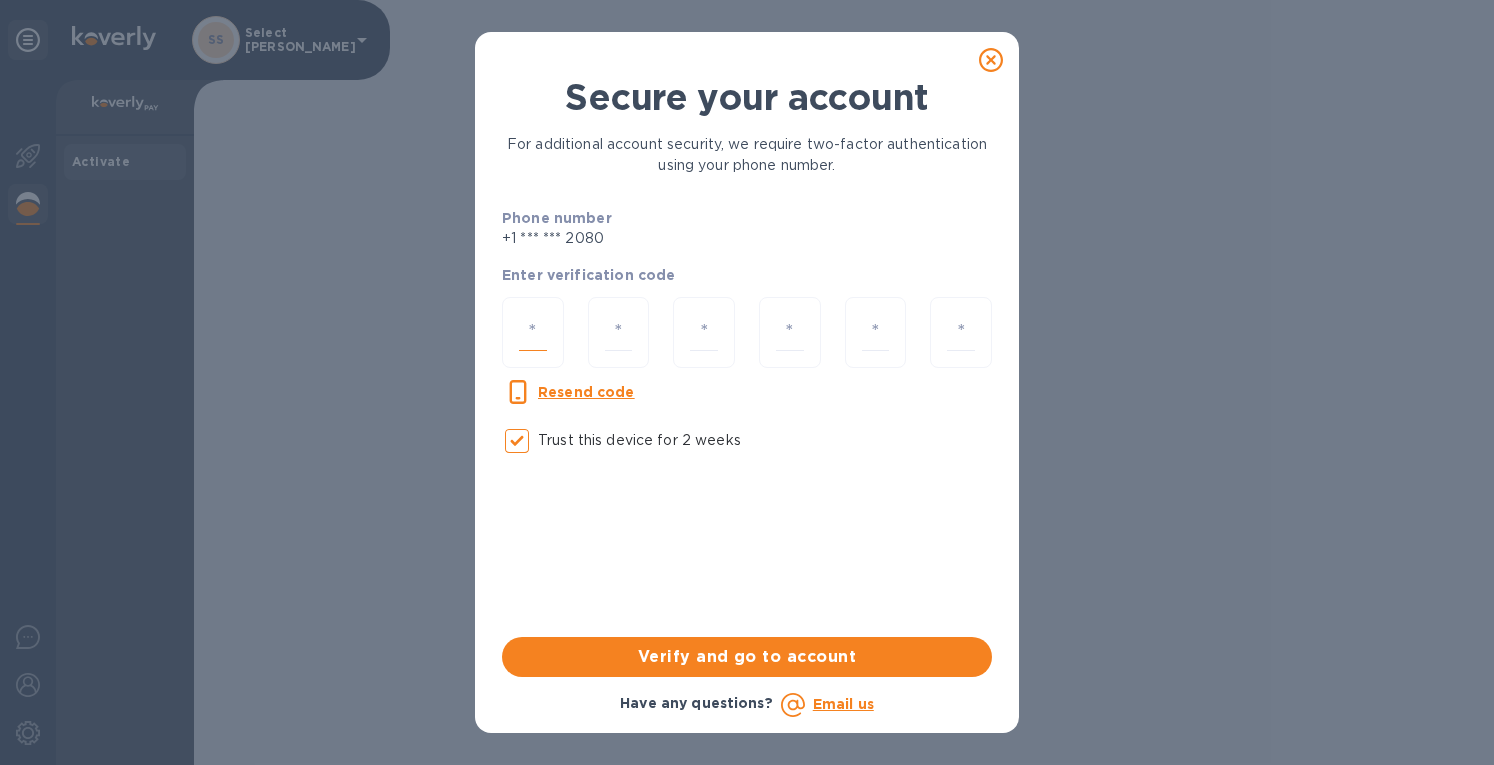 click at bounding box center (533, 332) 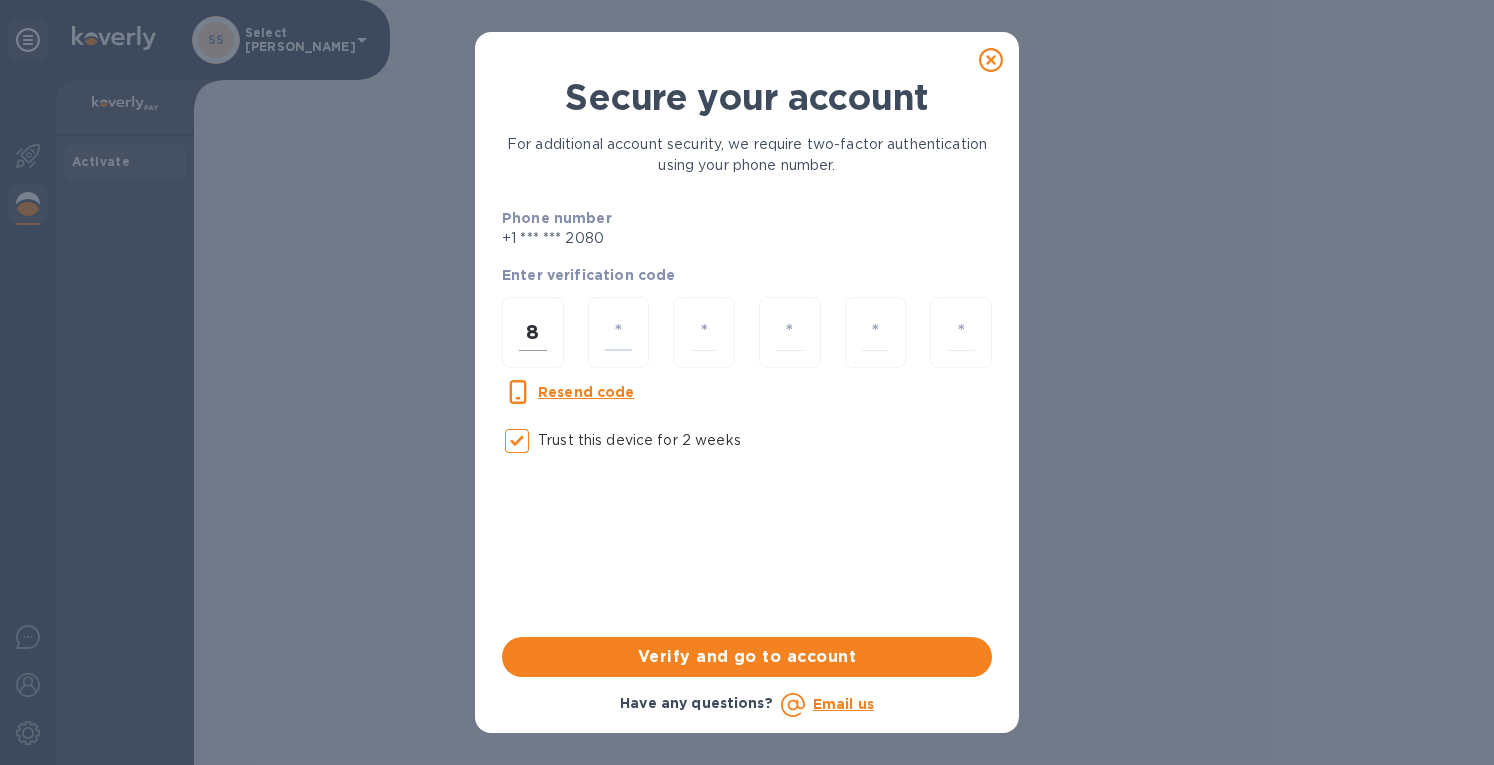 type on "2" 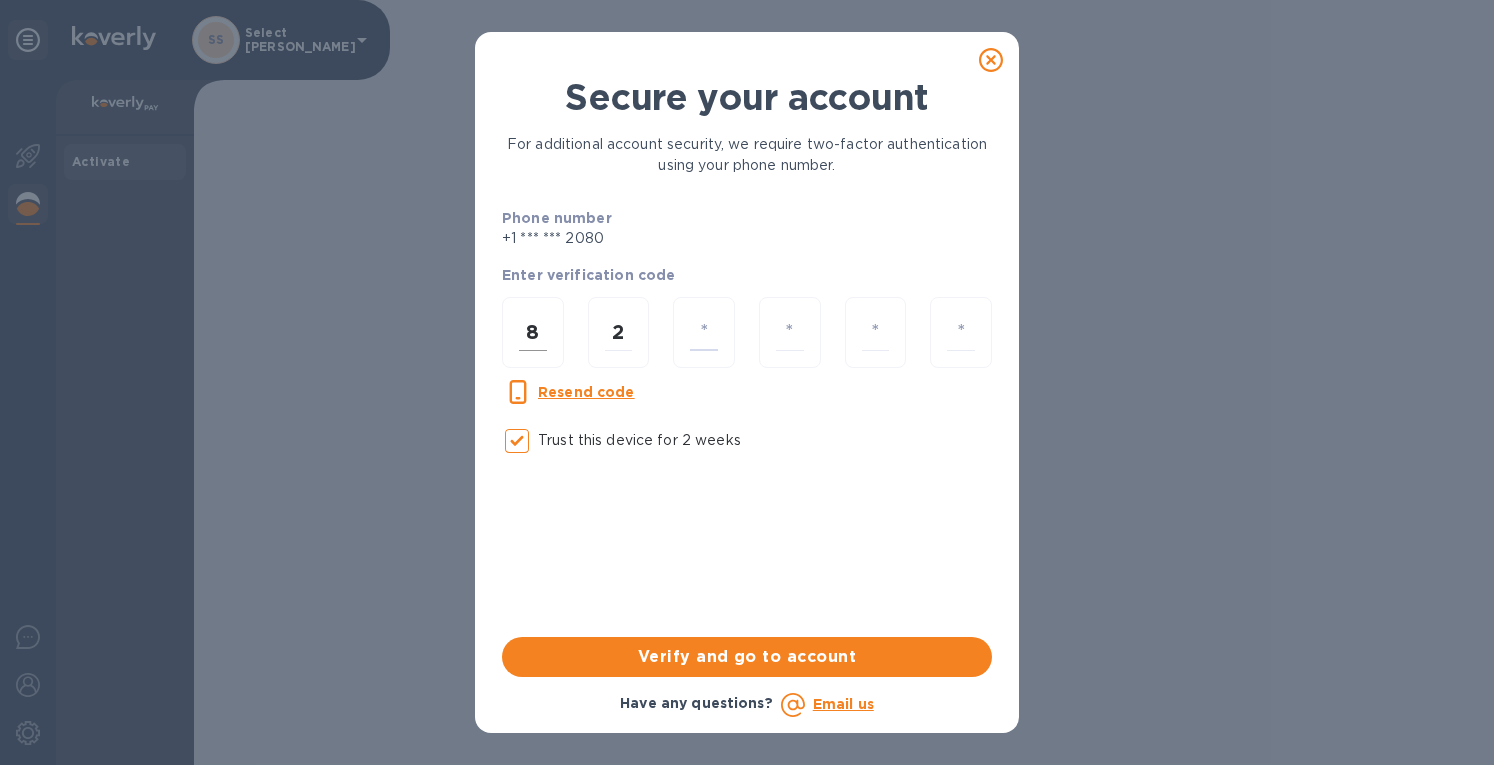 type on "4" 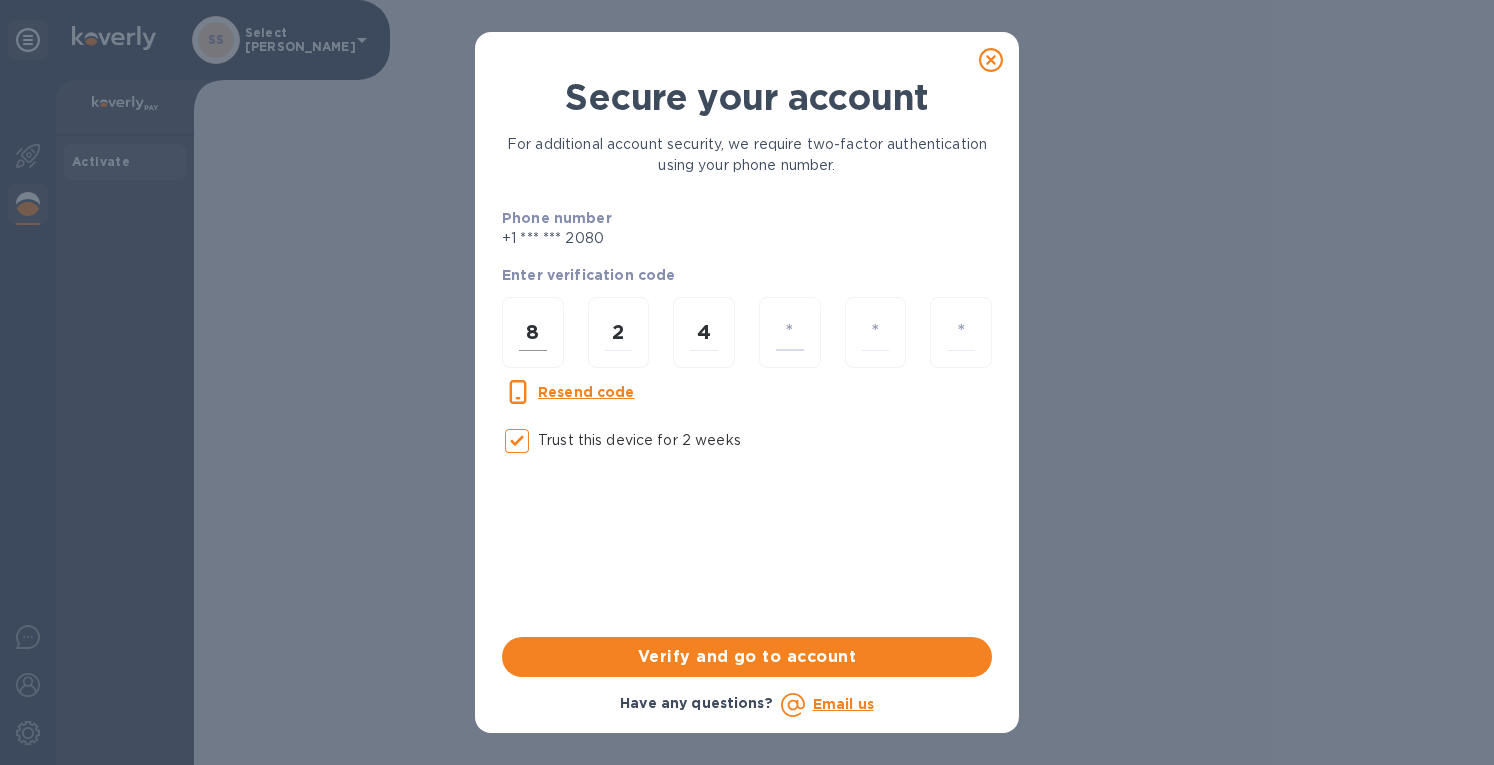 type on "7" 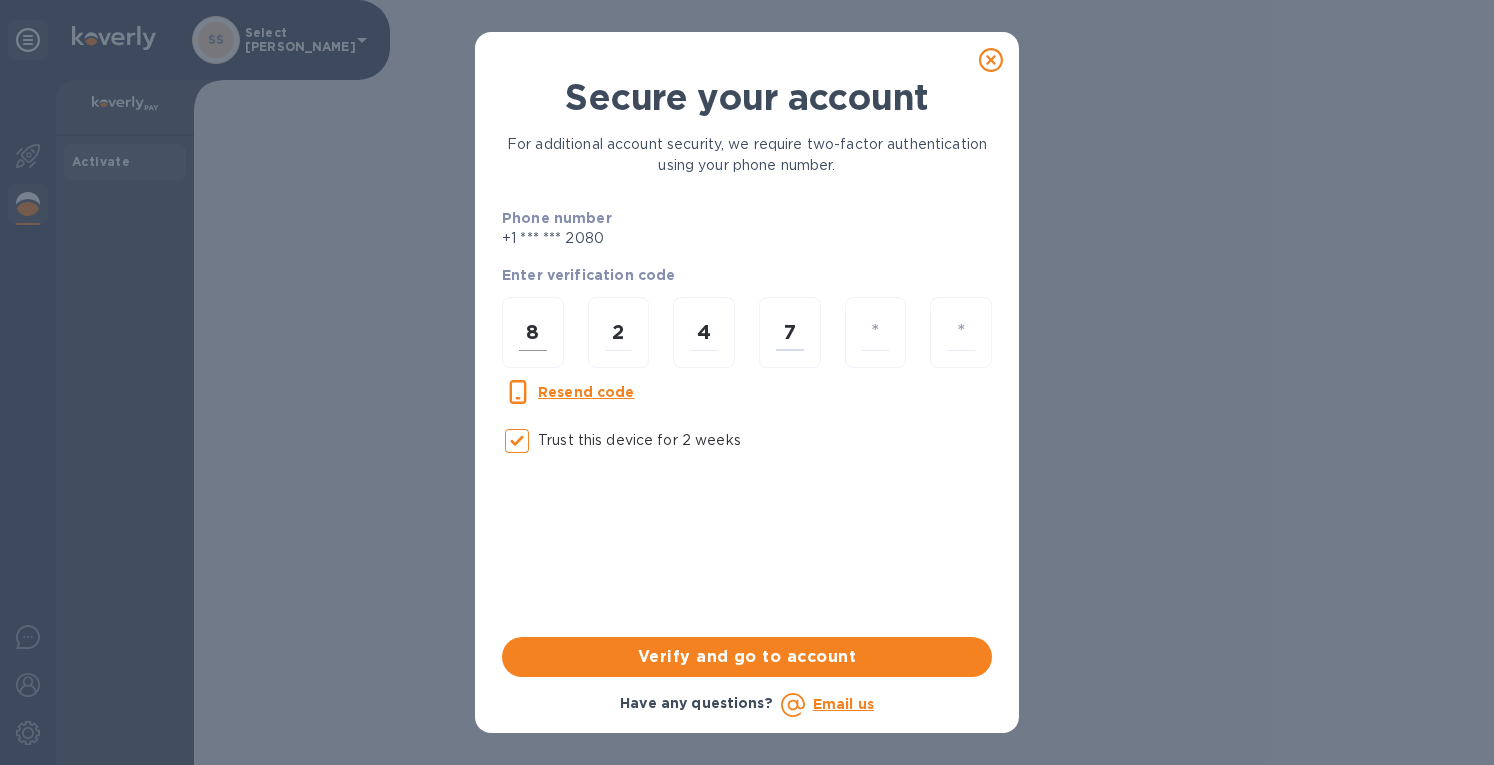 type on "9" 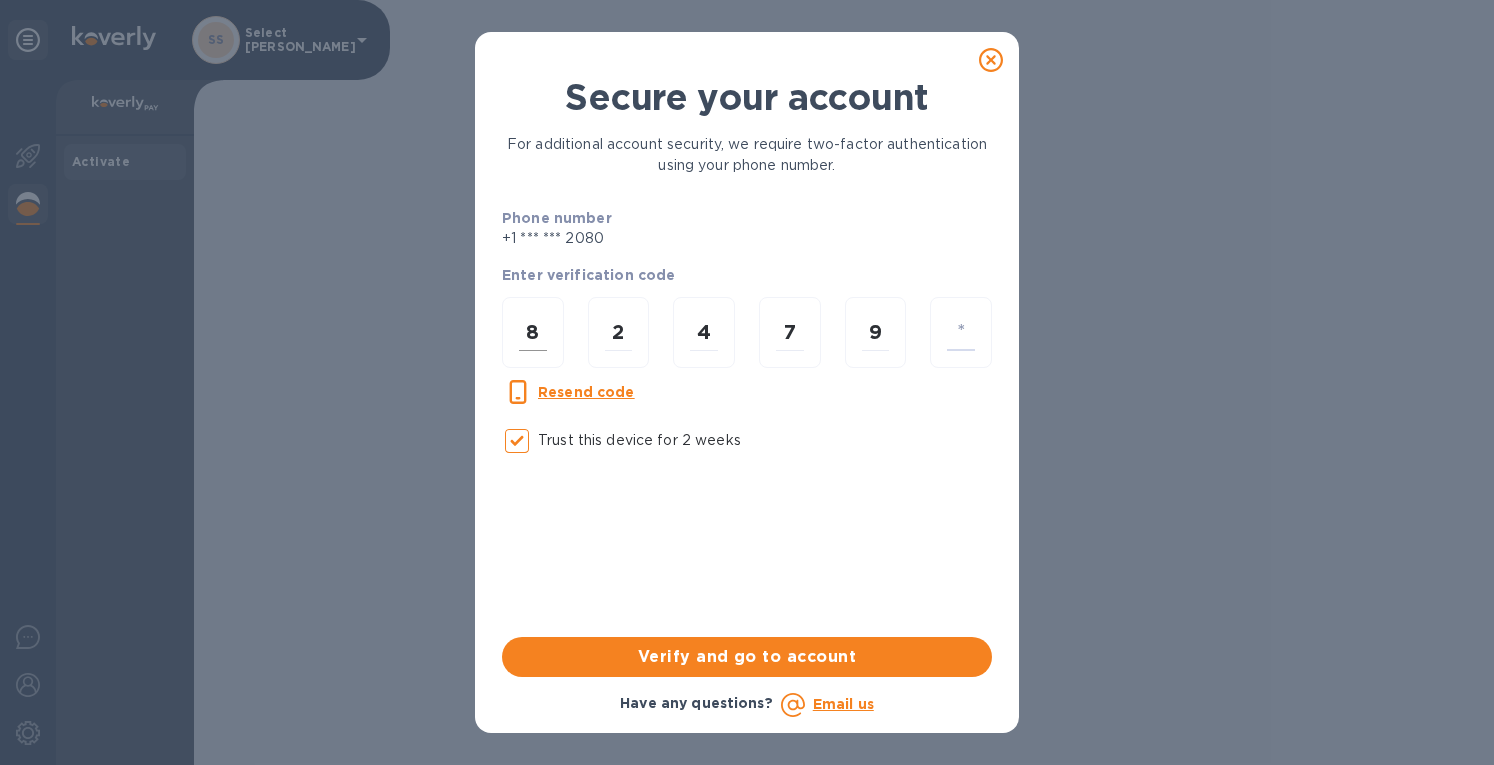 type on "6" 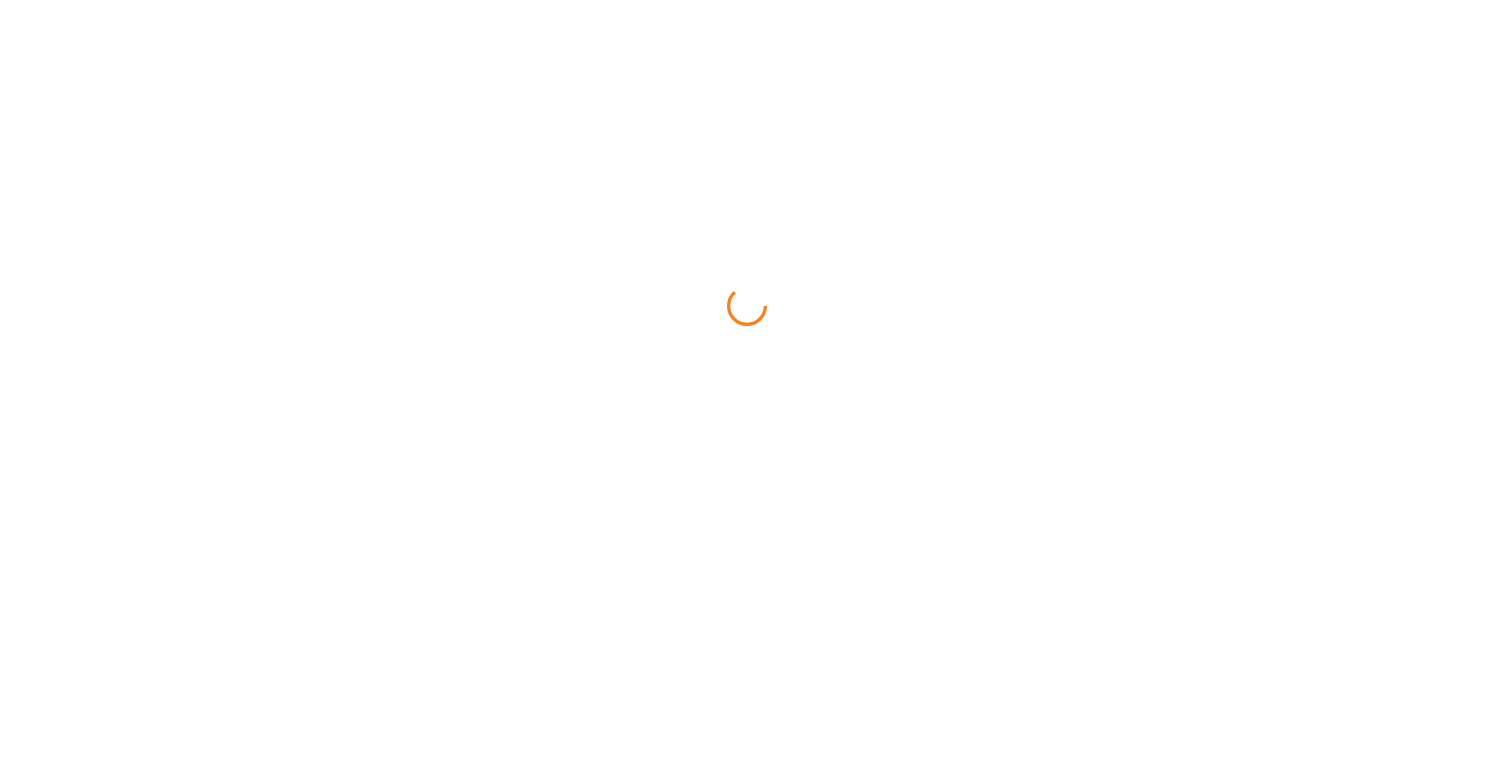 scroll, scrollTop: 0, scrollLeft: 0, axis: both 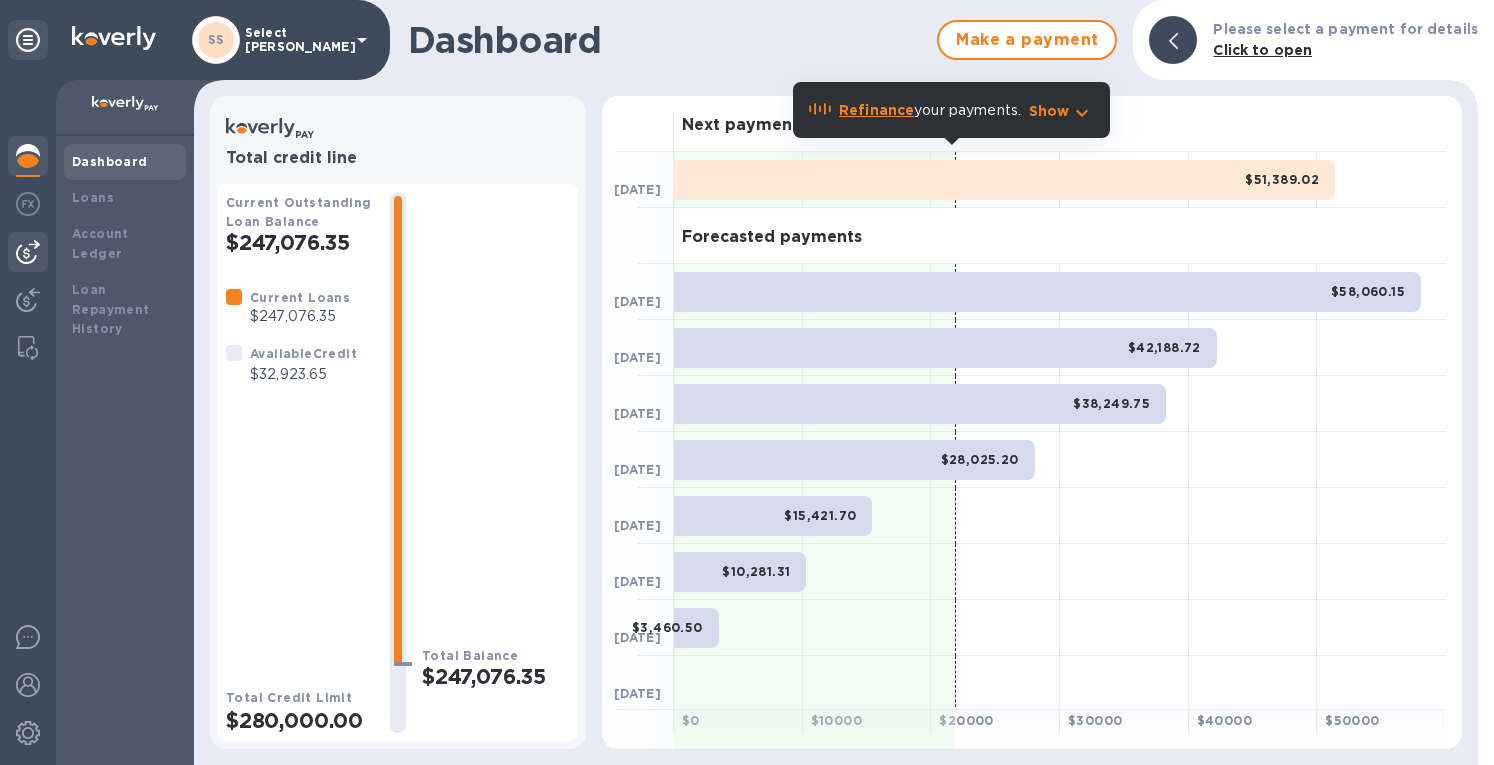 click at bounding box center [28, 252] 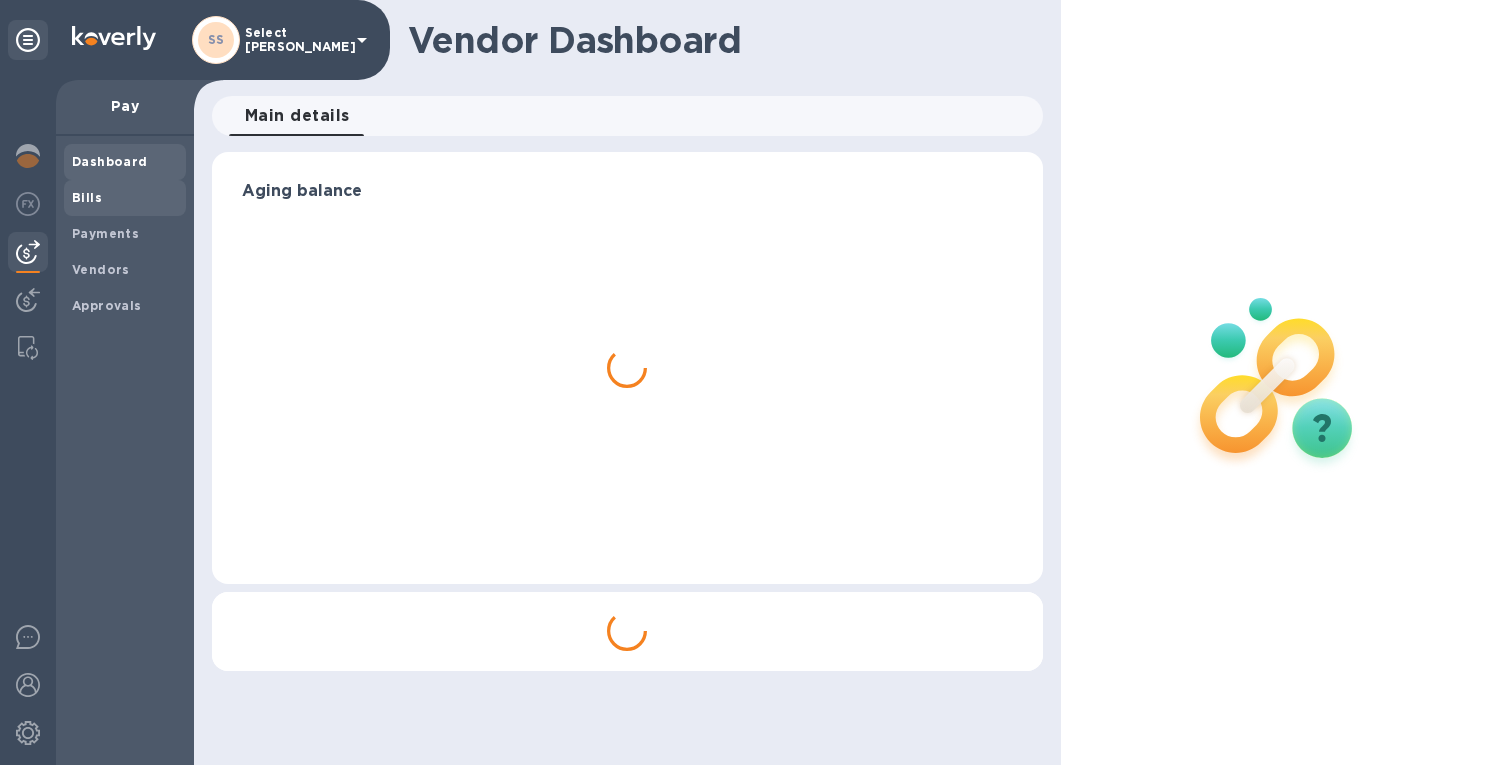 click on "Bills" at bounding box center (87, 198) 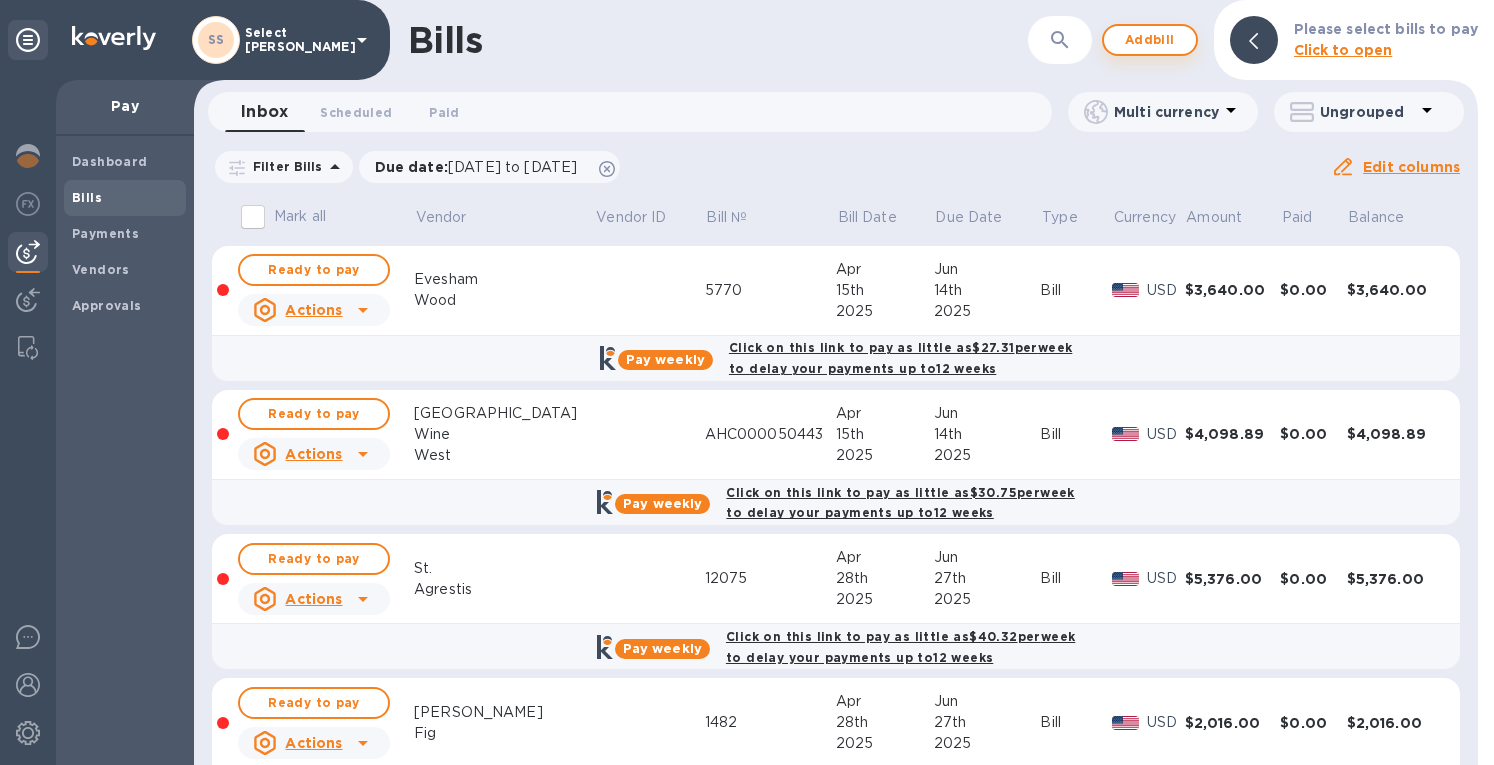 click on "Add   bill" at bounding box center (1150, 40) 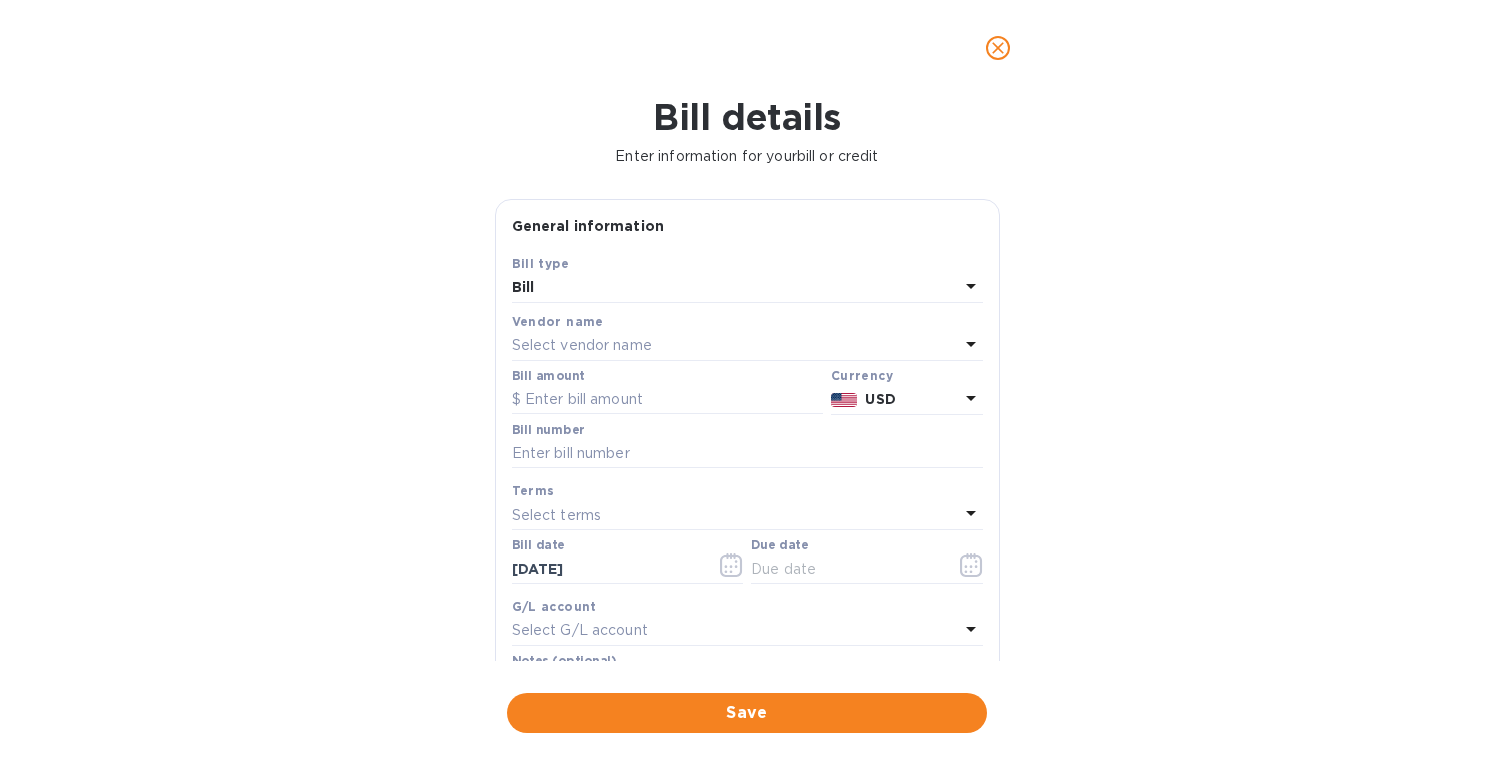 click on "Select vendor name" at bounding box center (582, 345) 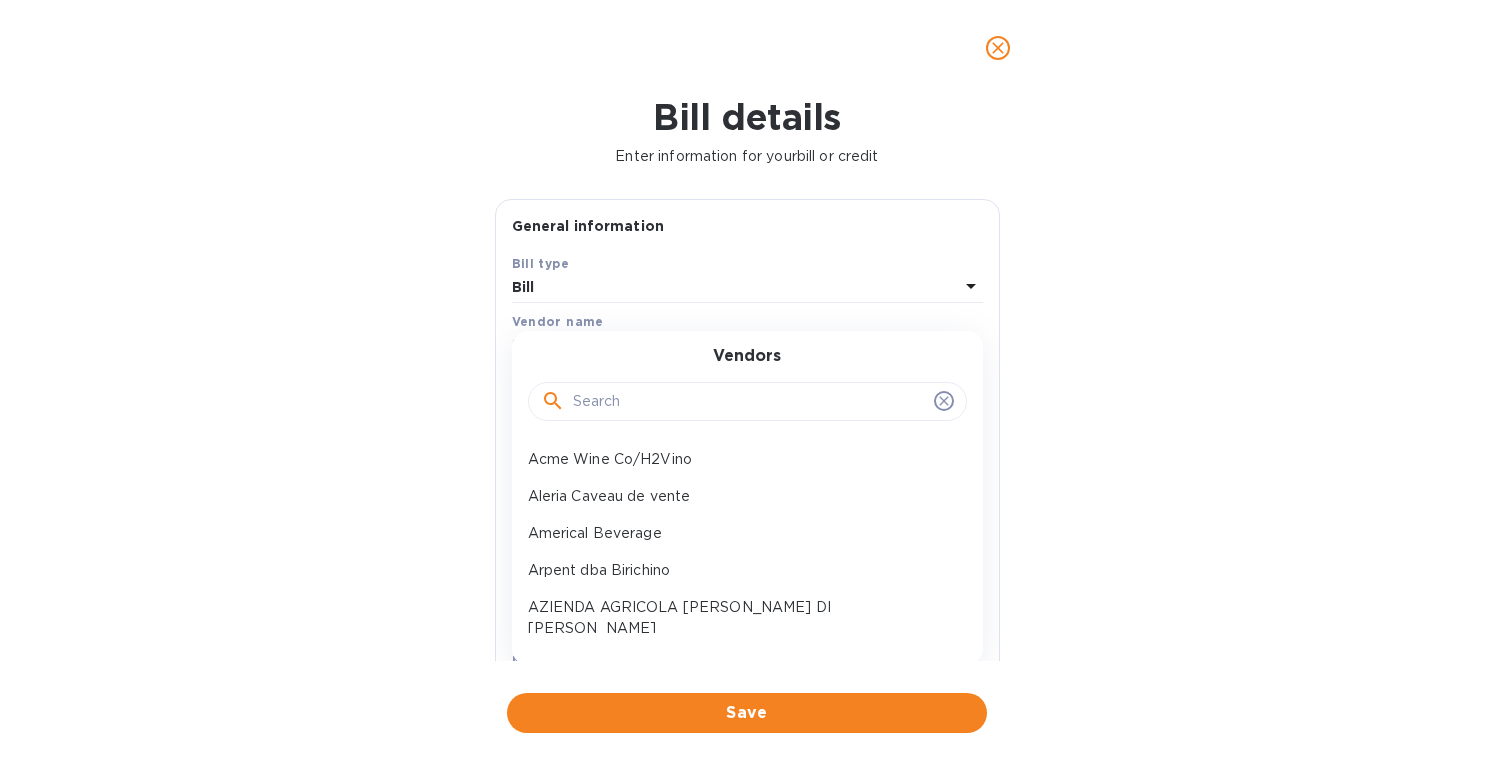 click at bounding box center [749, 402] 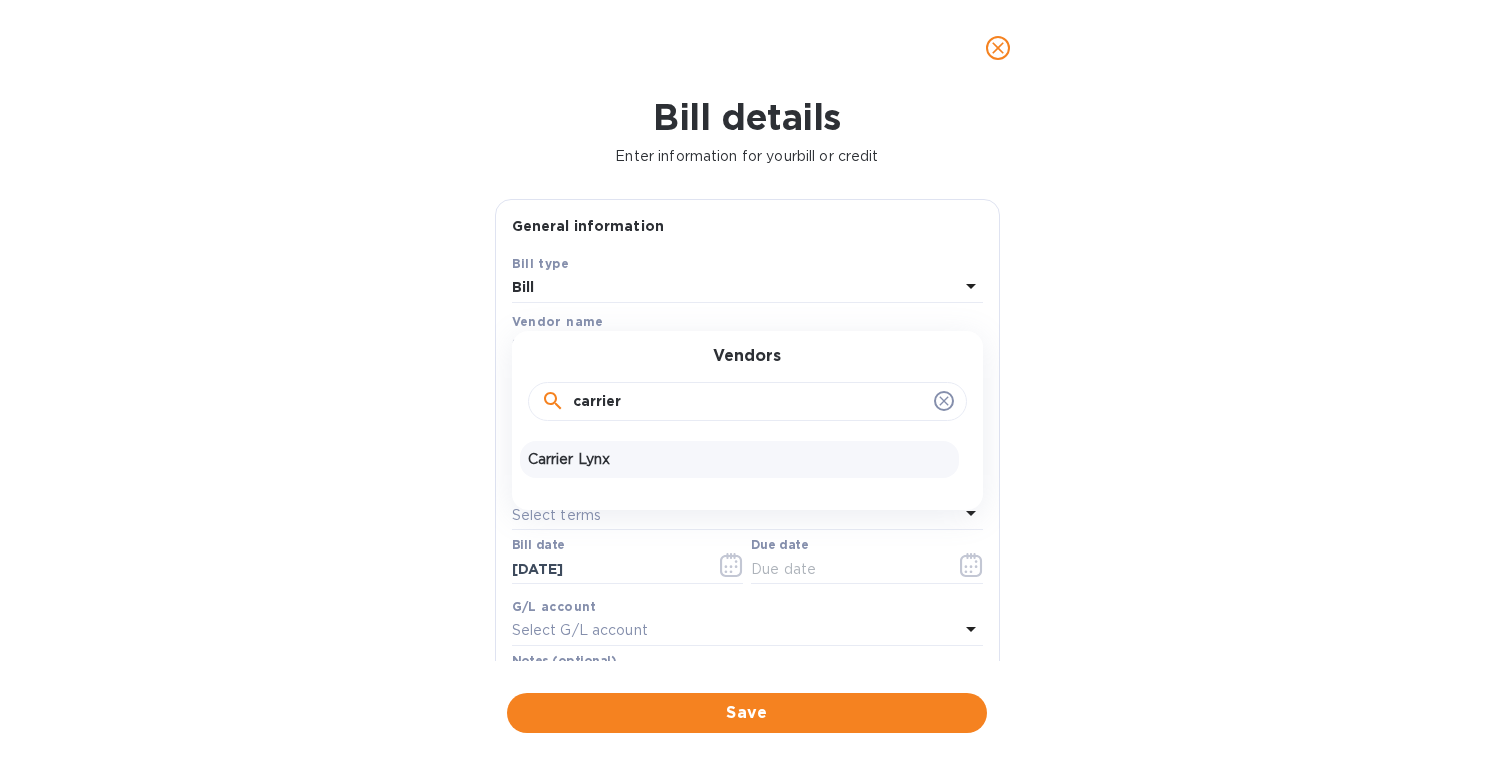 type on "carrier" 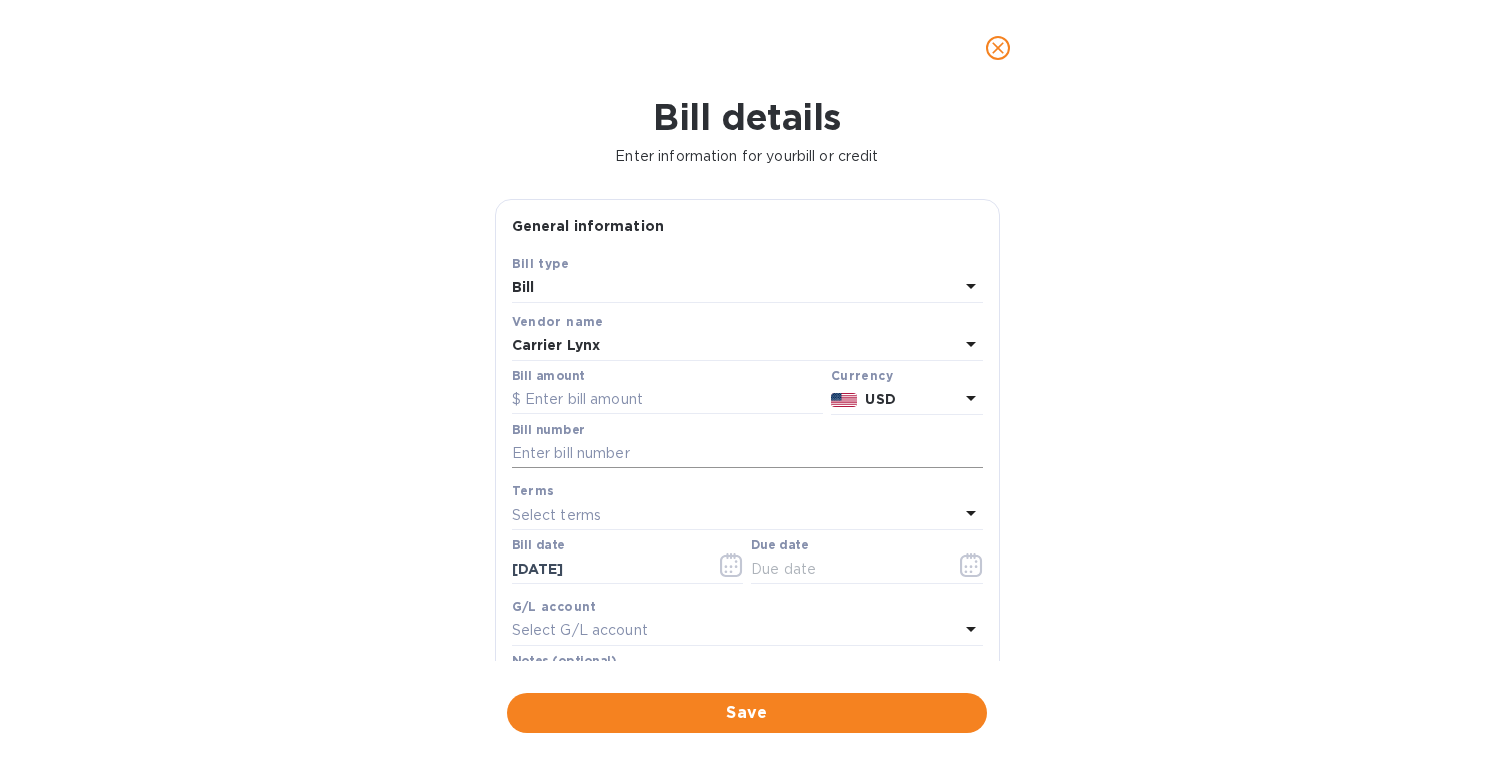click at bounding box center [747, 454] 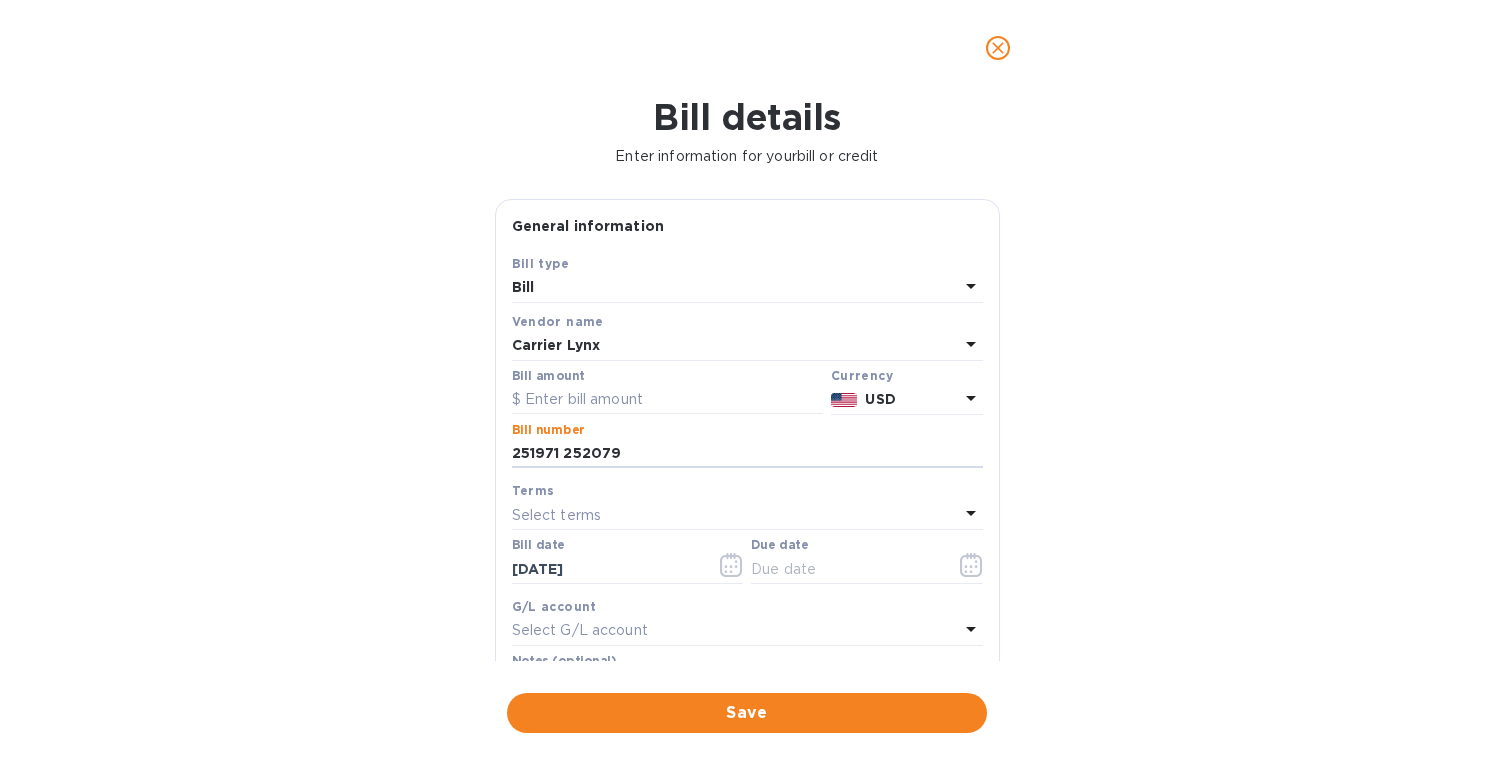 type on "251971 252079" 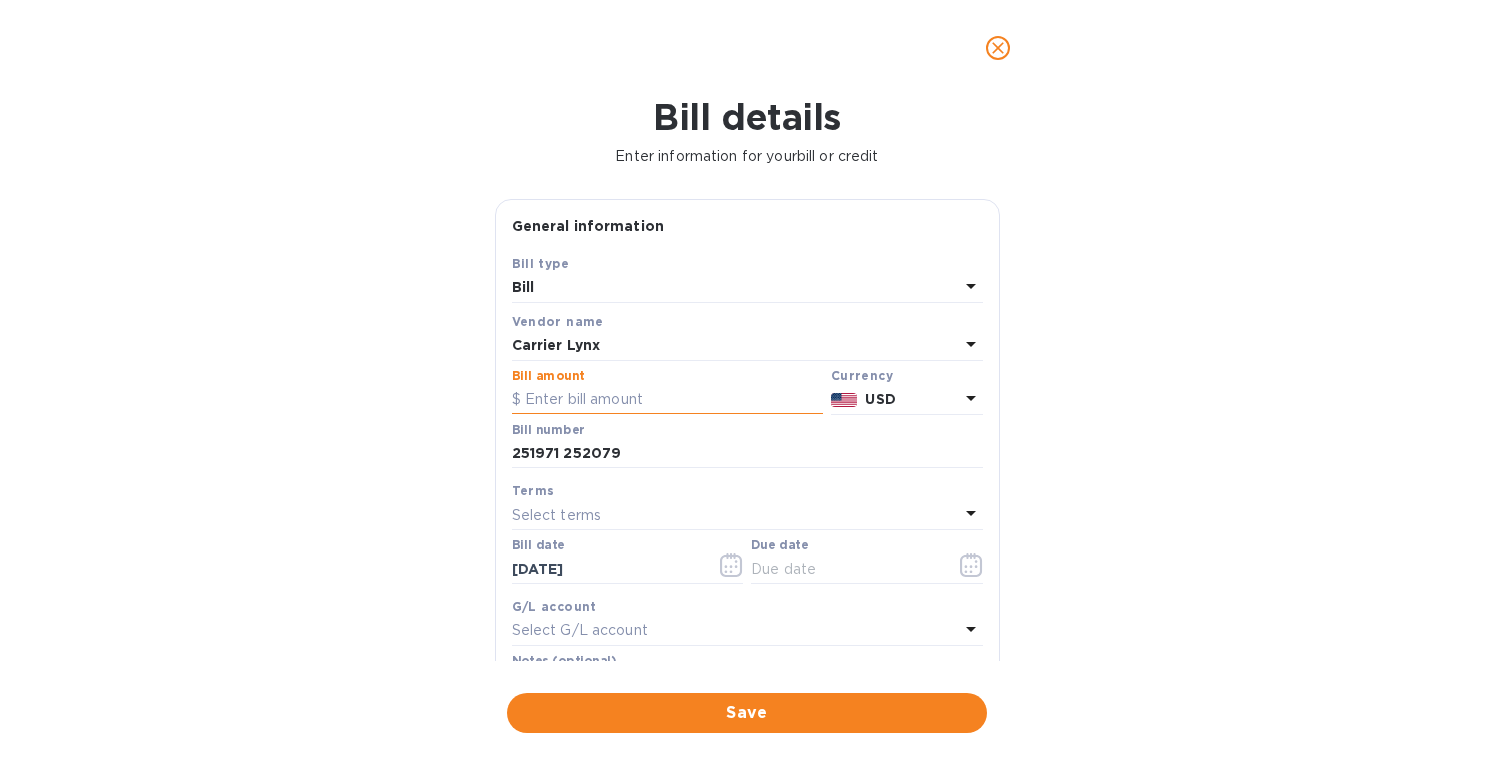 click at bounding box center (667, 400) 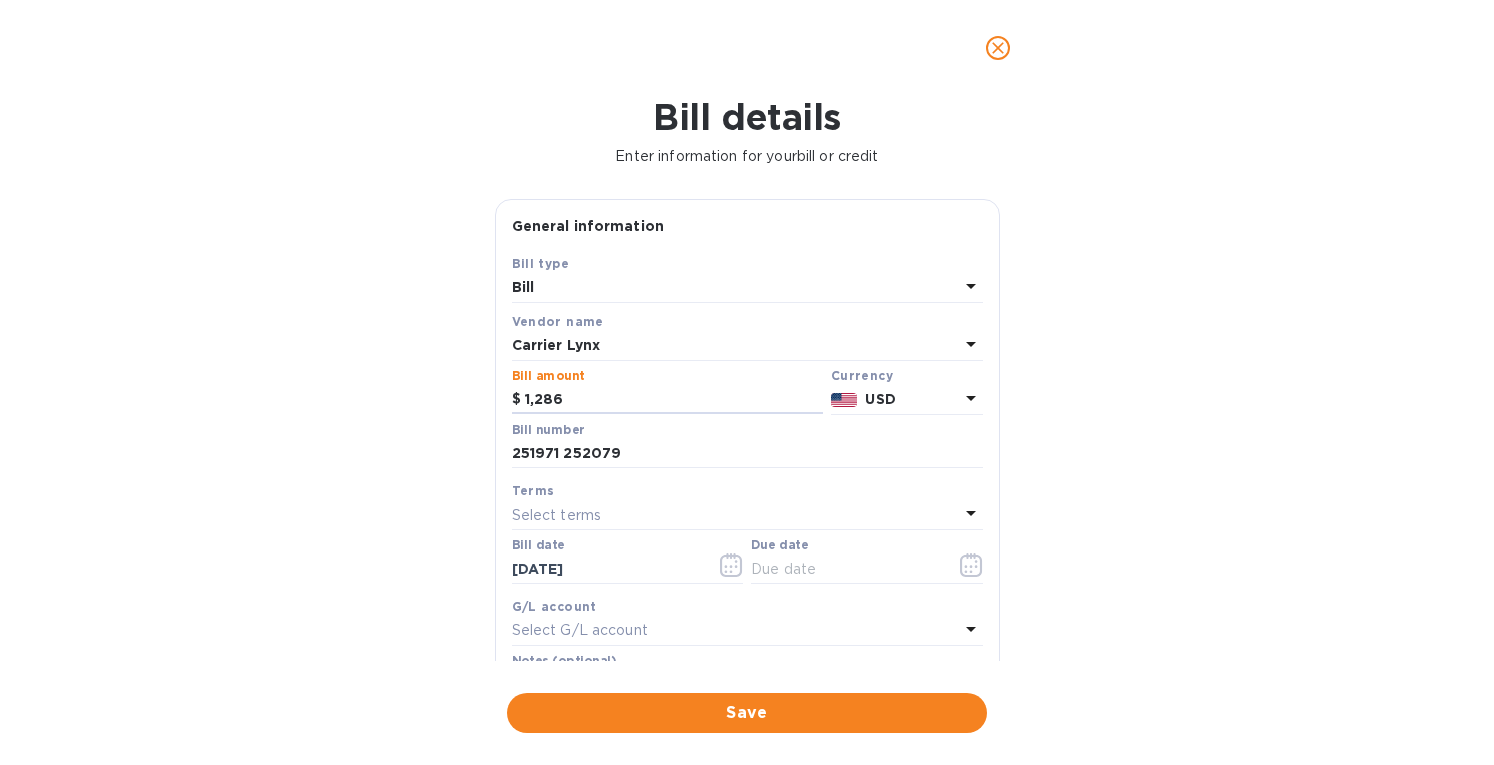 type on "1,286" 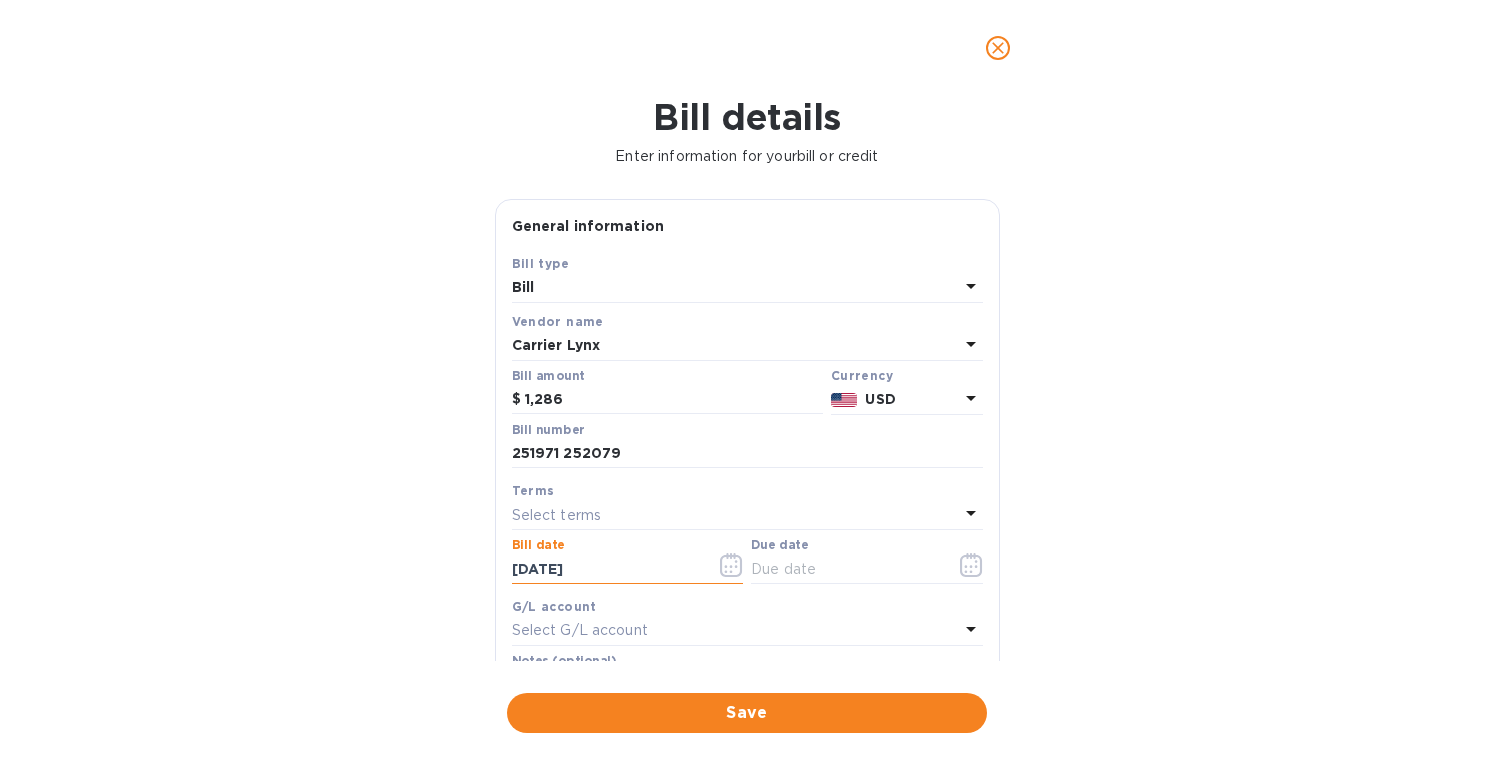drag, startPoint x: 556, startPoint y: 575, endPoint x: 481, endPoint y: 566, distance: 75.53807 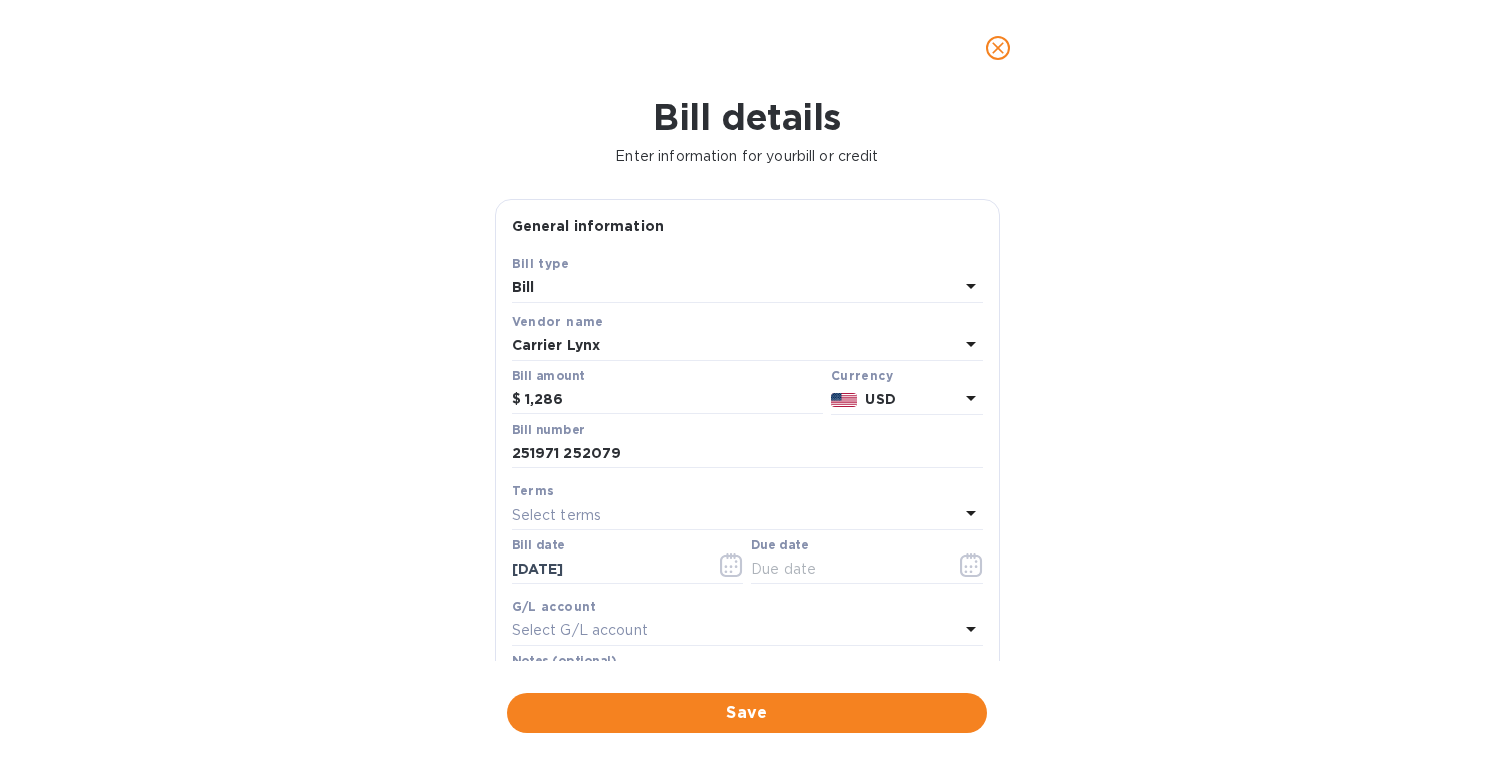 click on "Select terms" at bounding box center (735, 515) 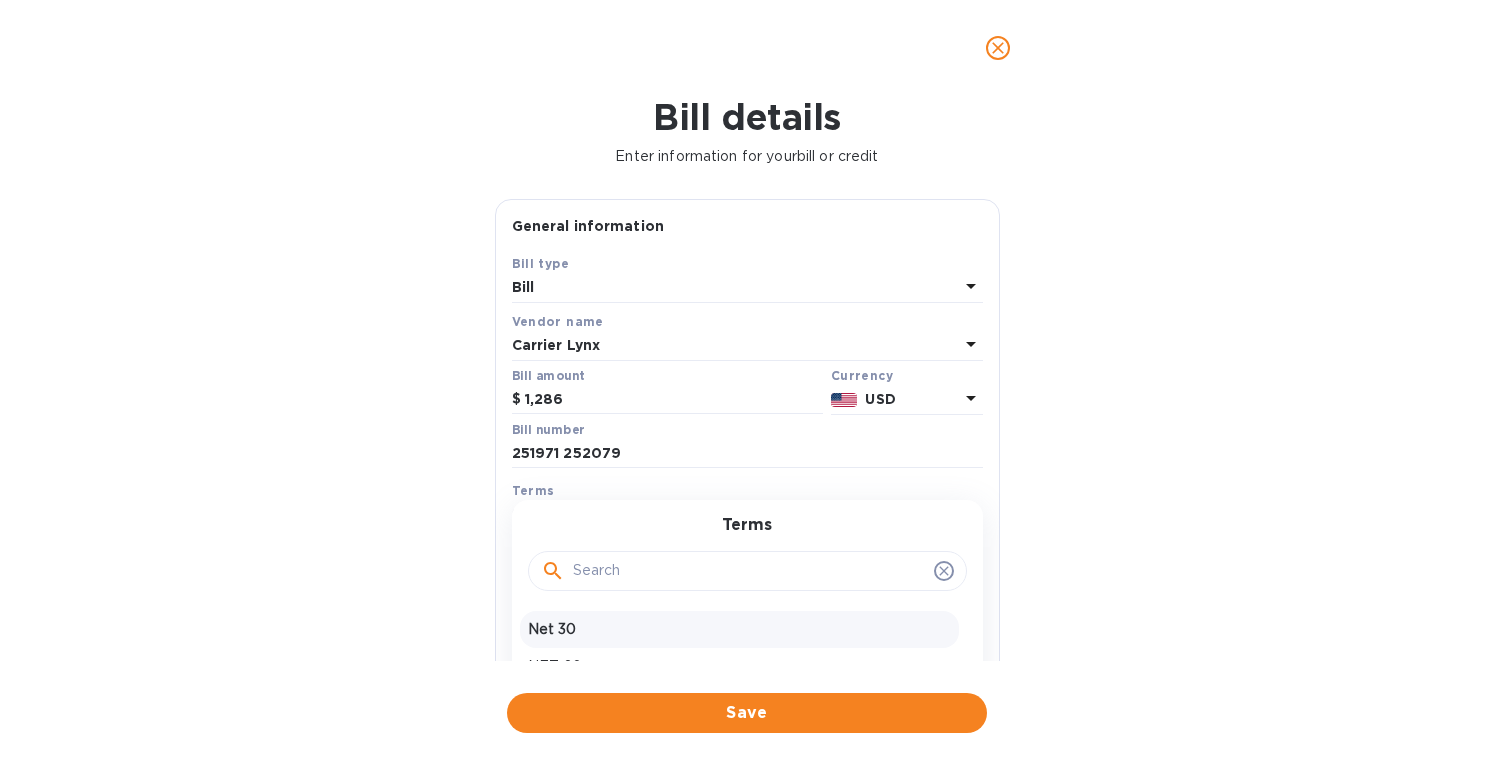 click on "Net 30" at bounding box center [739, 629] 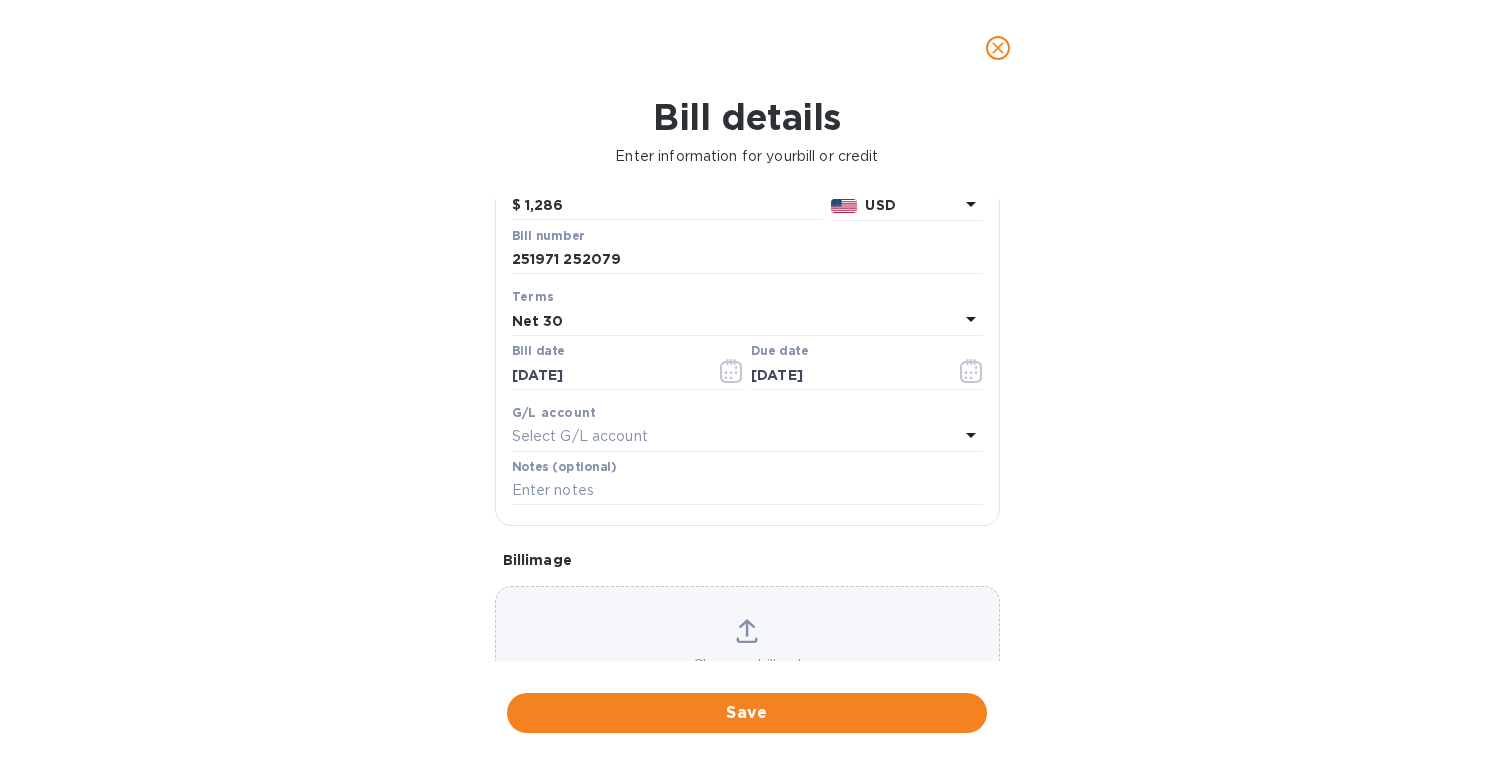 scroll, scrollTop: 286, scrollLeft: 0, axis: vertical 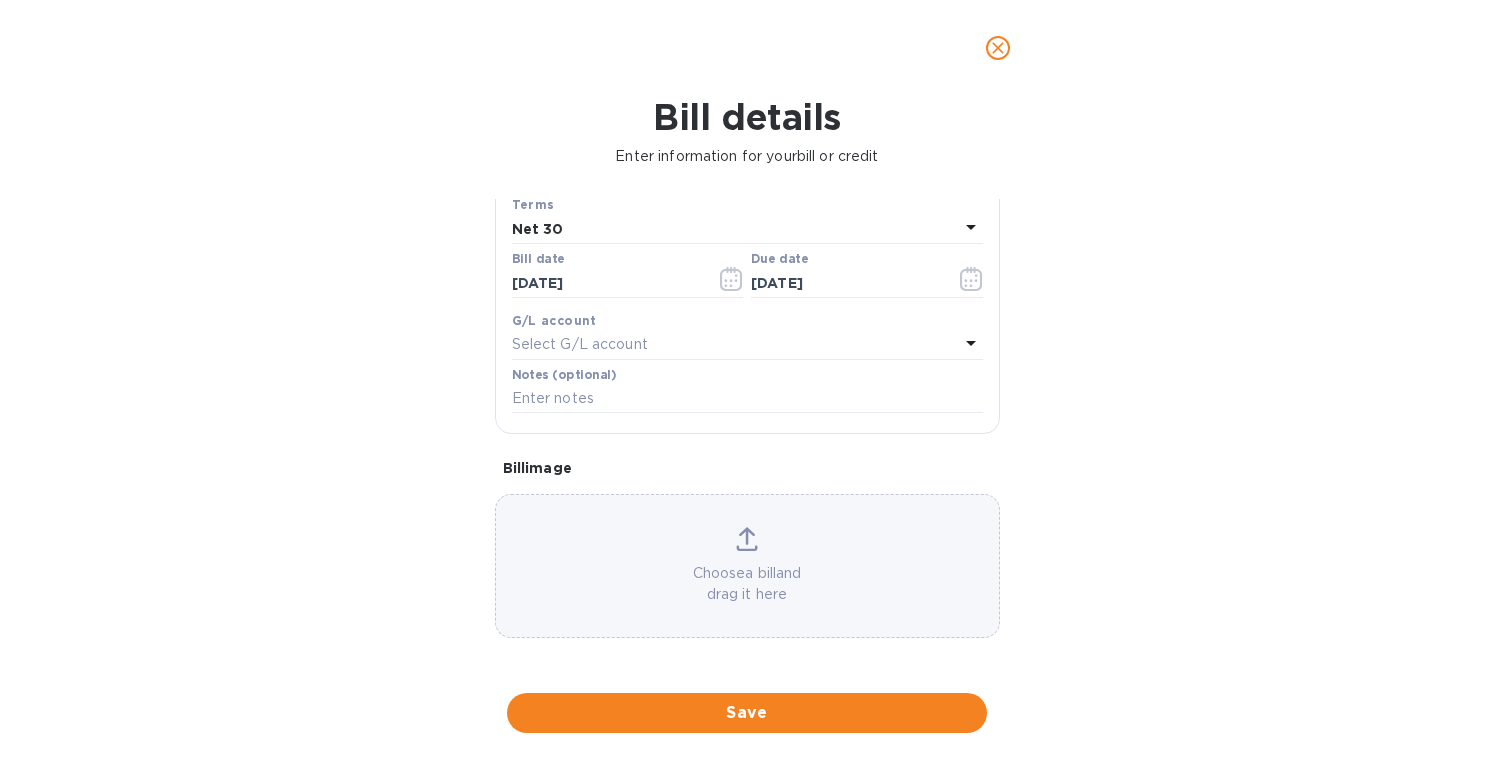 click 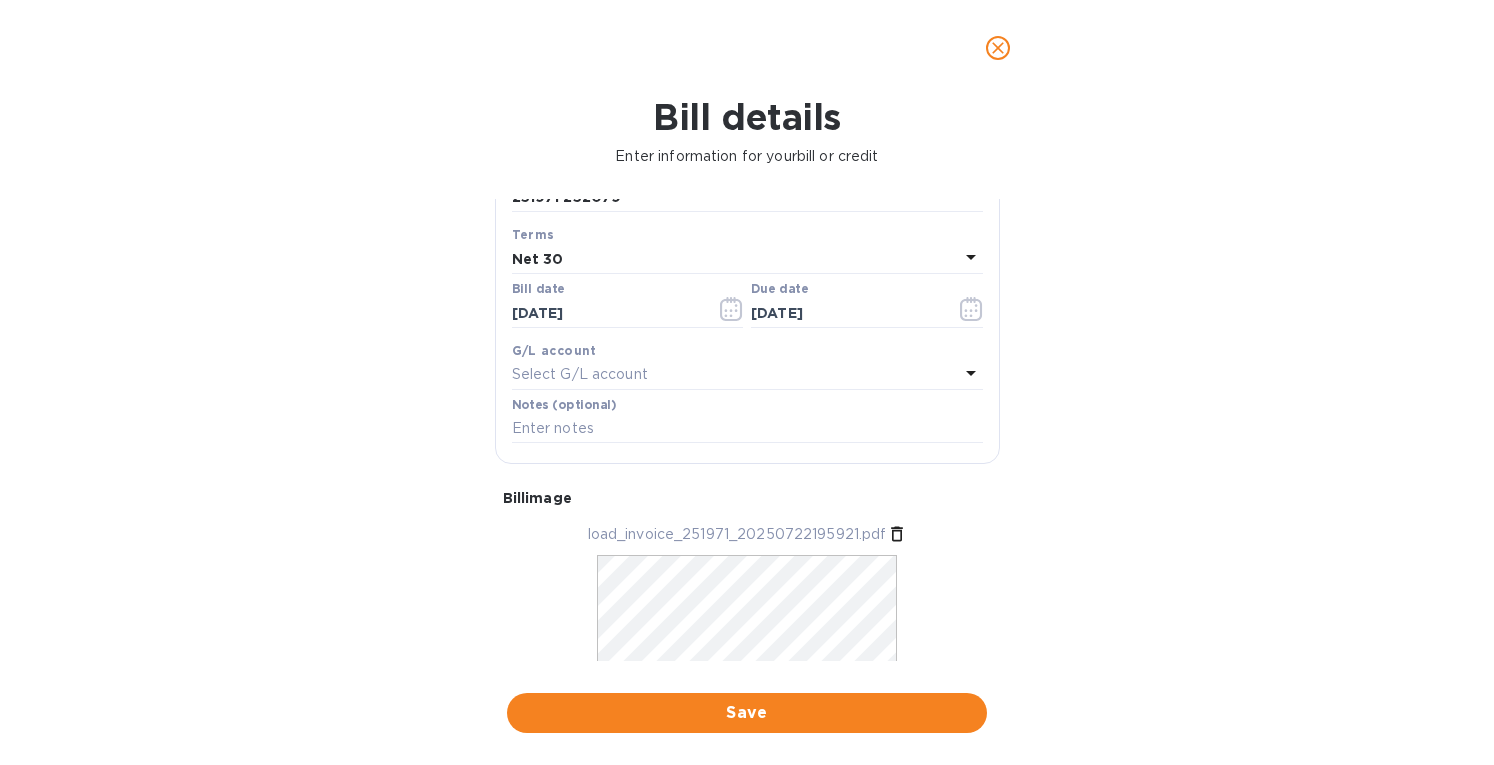 scroll, scrollTop: 347, scrollLeft: 0, axis: vertical 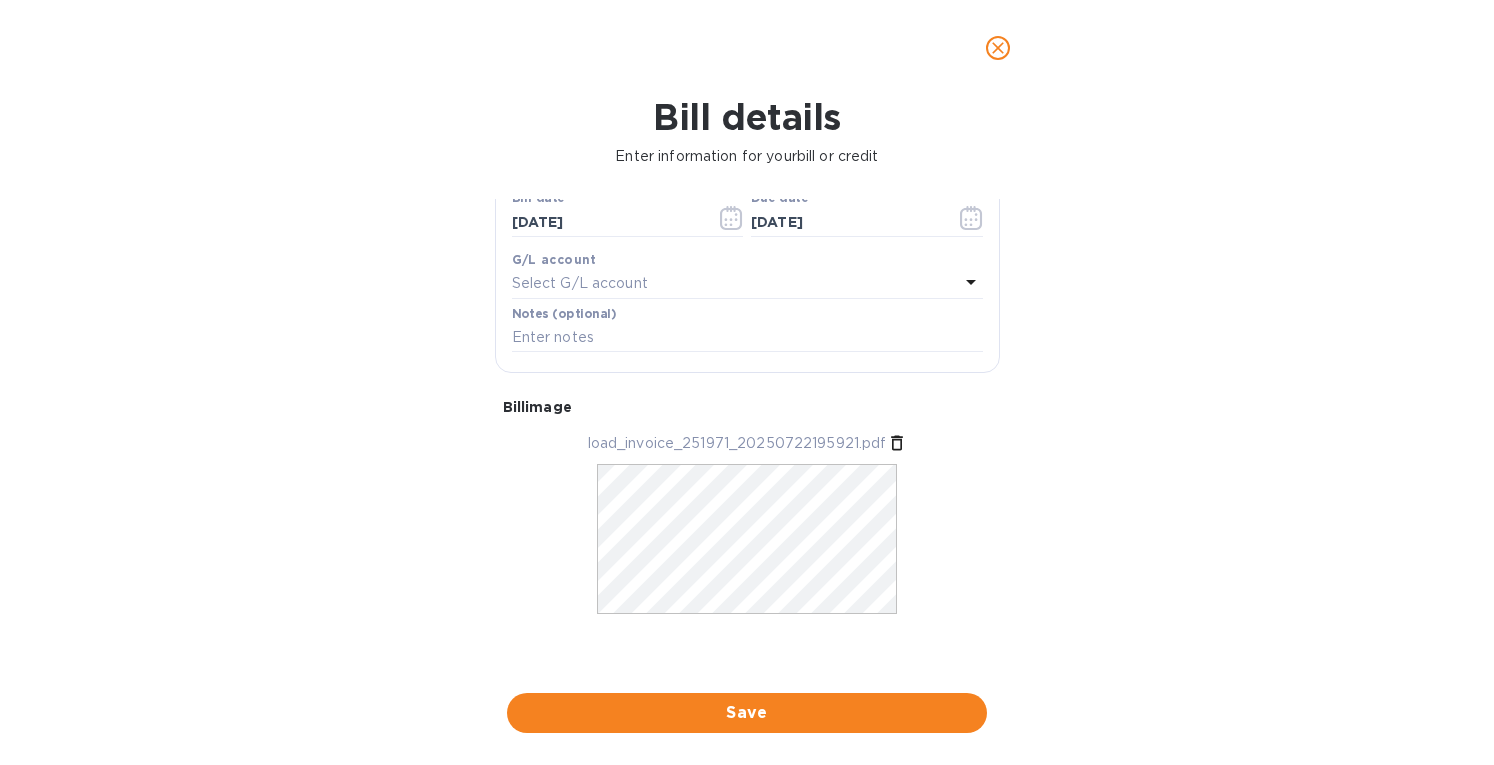 click on "Save" at bounding box center (747, 713) 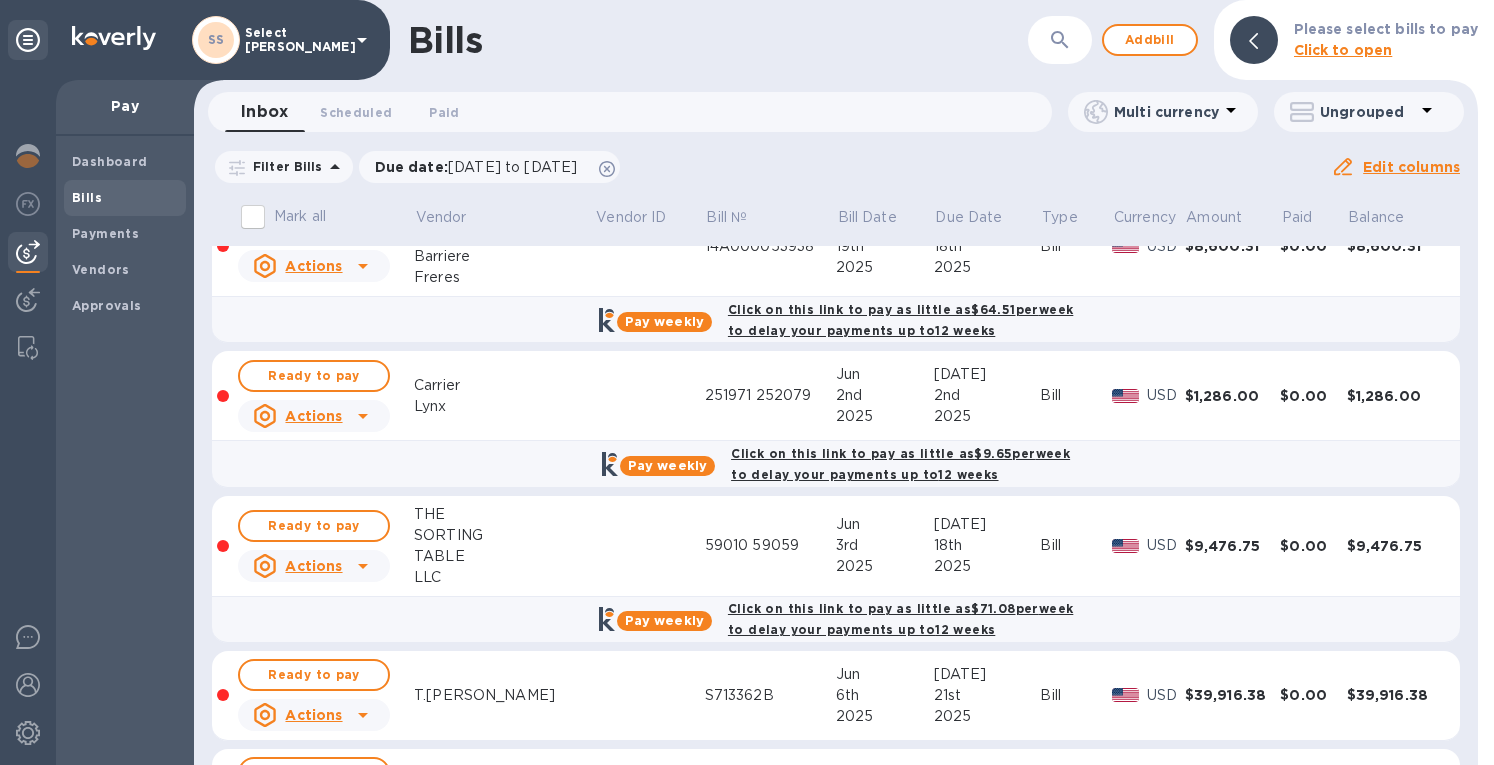 scroll, scrollTop: 1400, scrollLeft: 0, axis: vertical 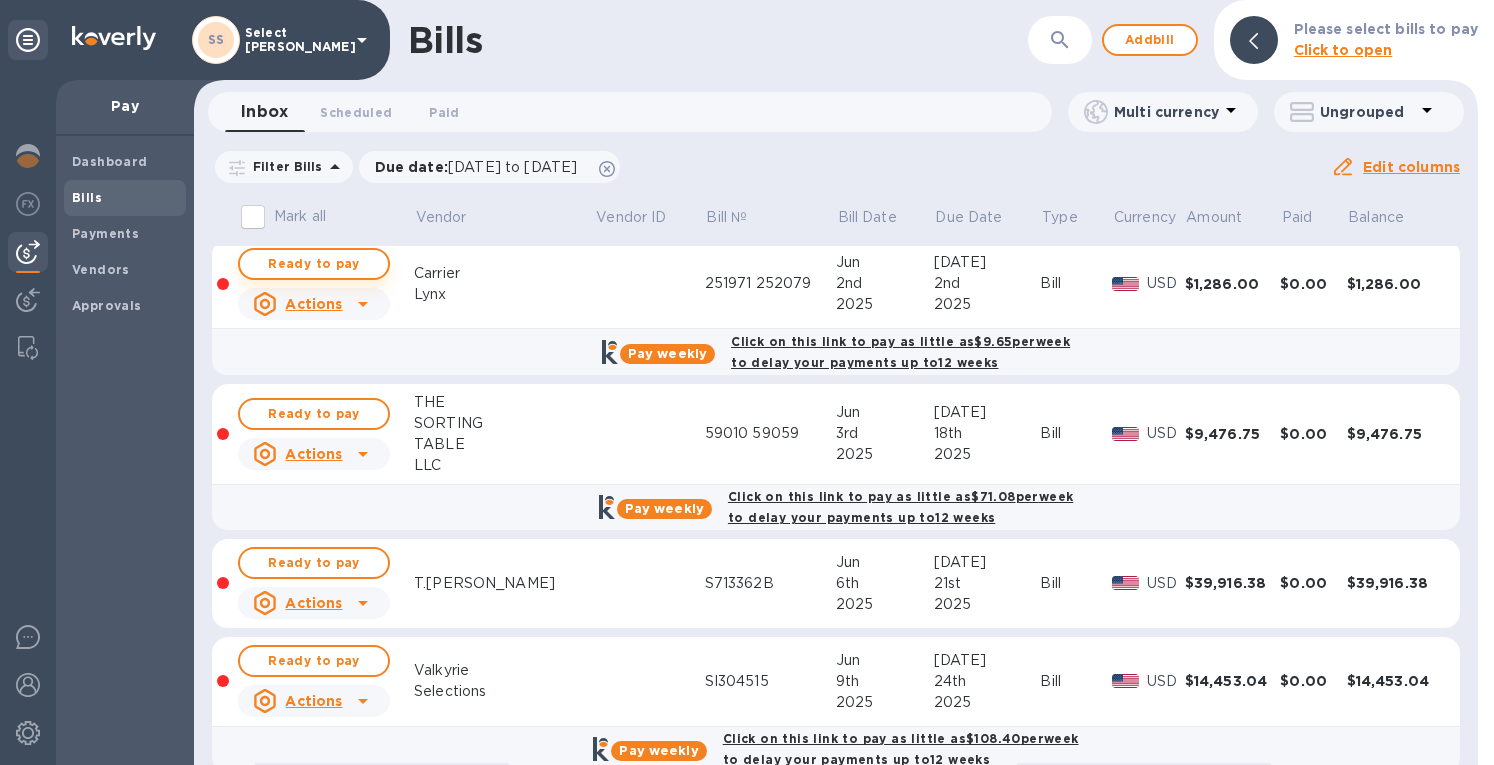 click on "Ready to pay" at bounding box center (314, 264) 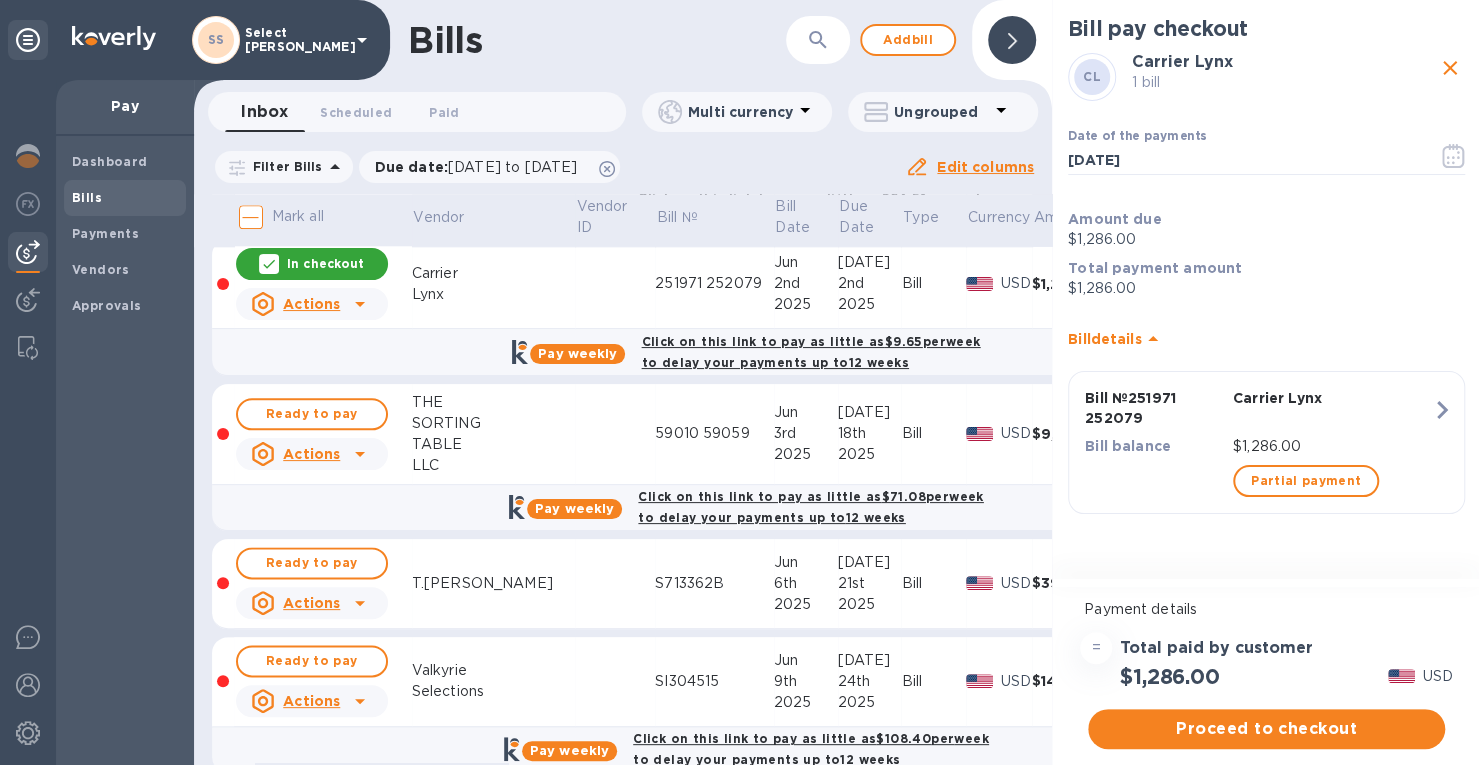 click on "Proceed to checkout" at bounding box center (1266, 729) 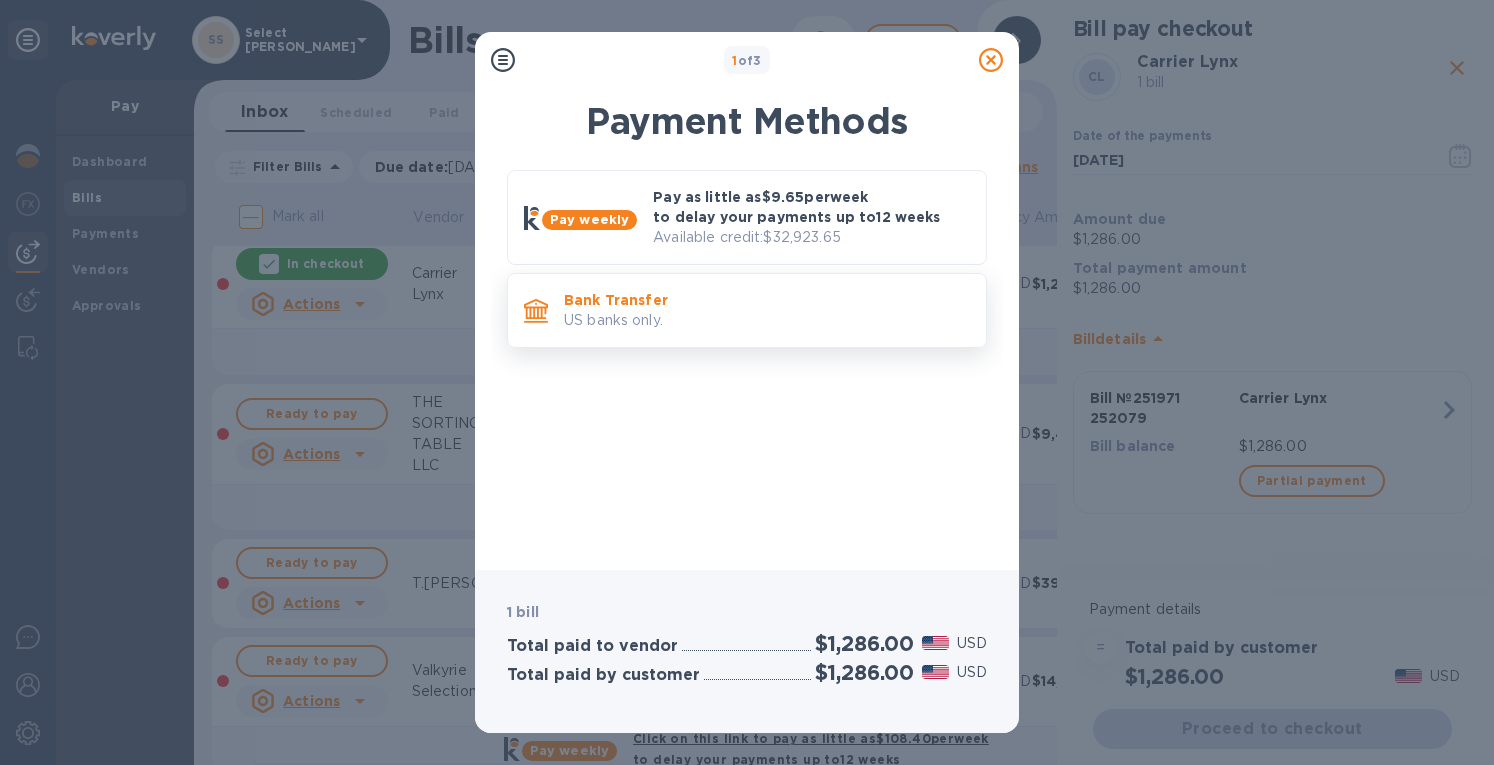 click on "Bank Transfer" at bounding box center [767, 300] 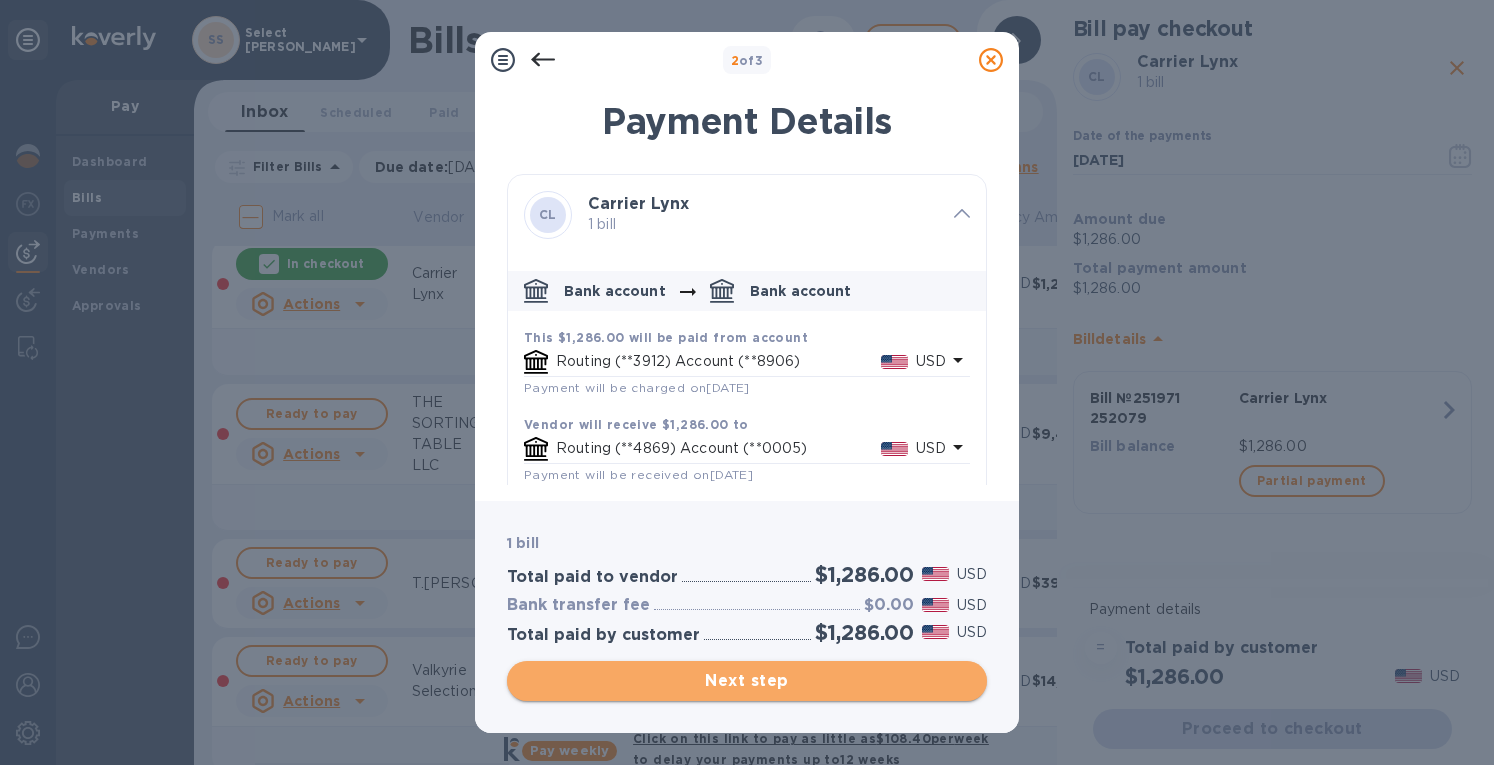 click on "Next step" at bounding box center [747, 681] 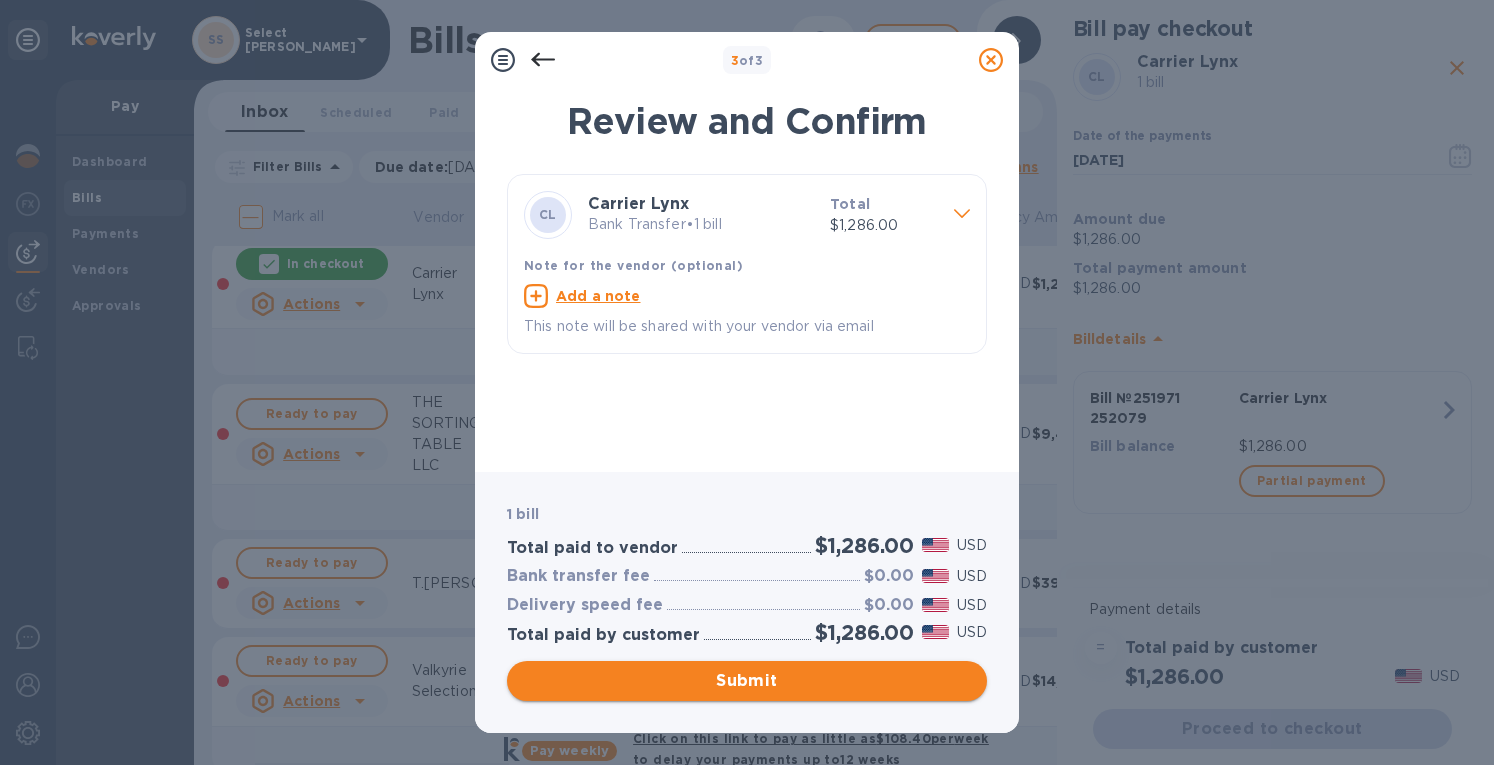 click on "Submit" at bounding box center [747, 681] 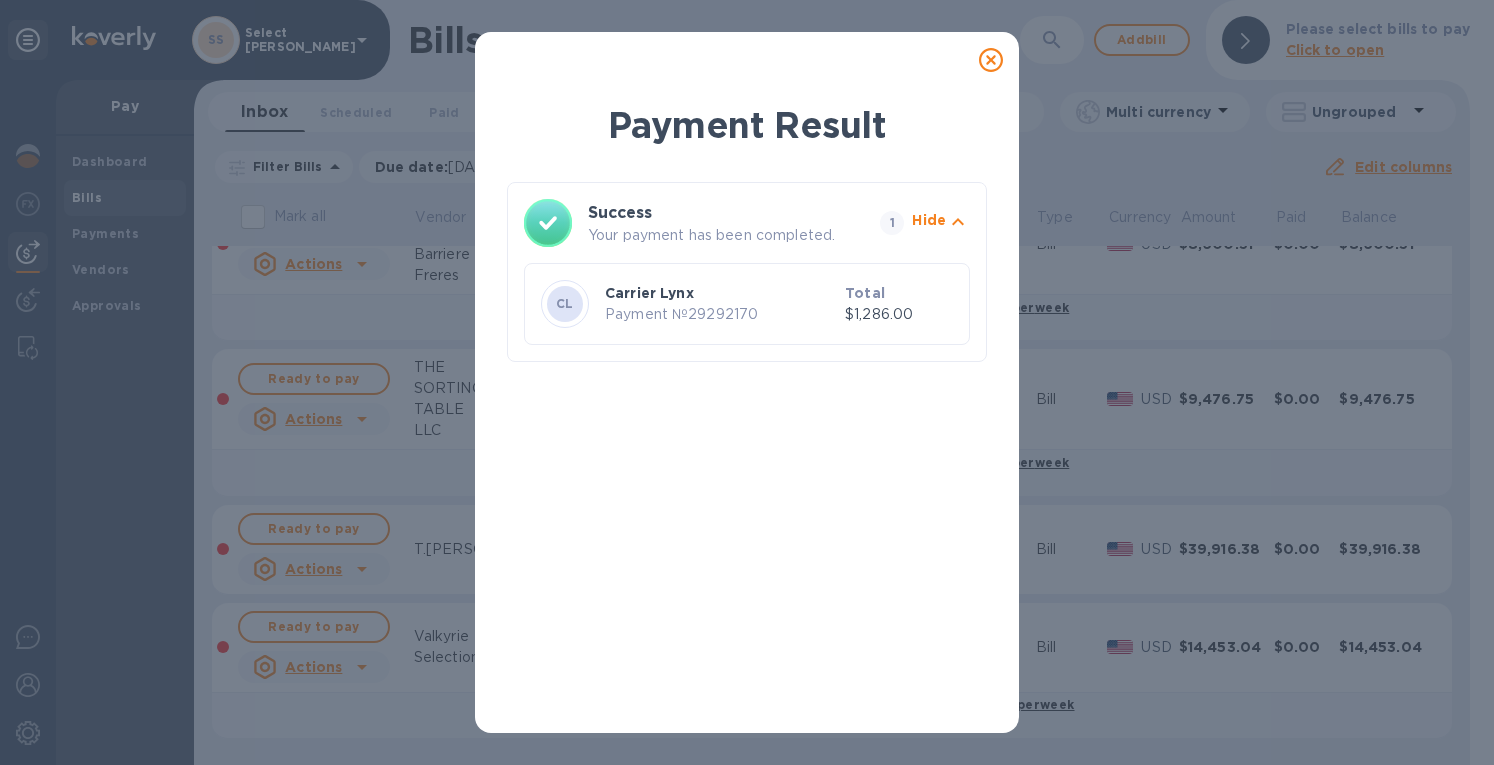 scroll, scrollTop: 0, scrollLeft: 0, axis: both 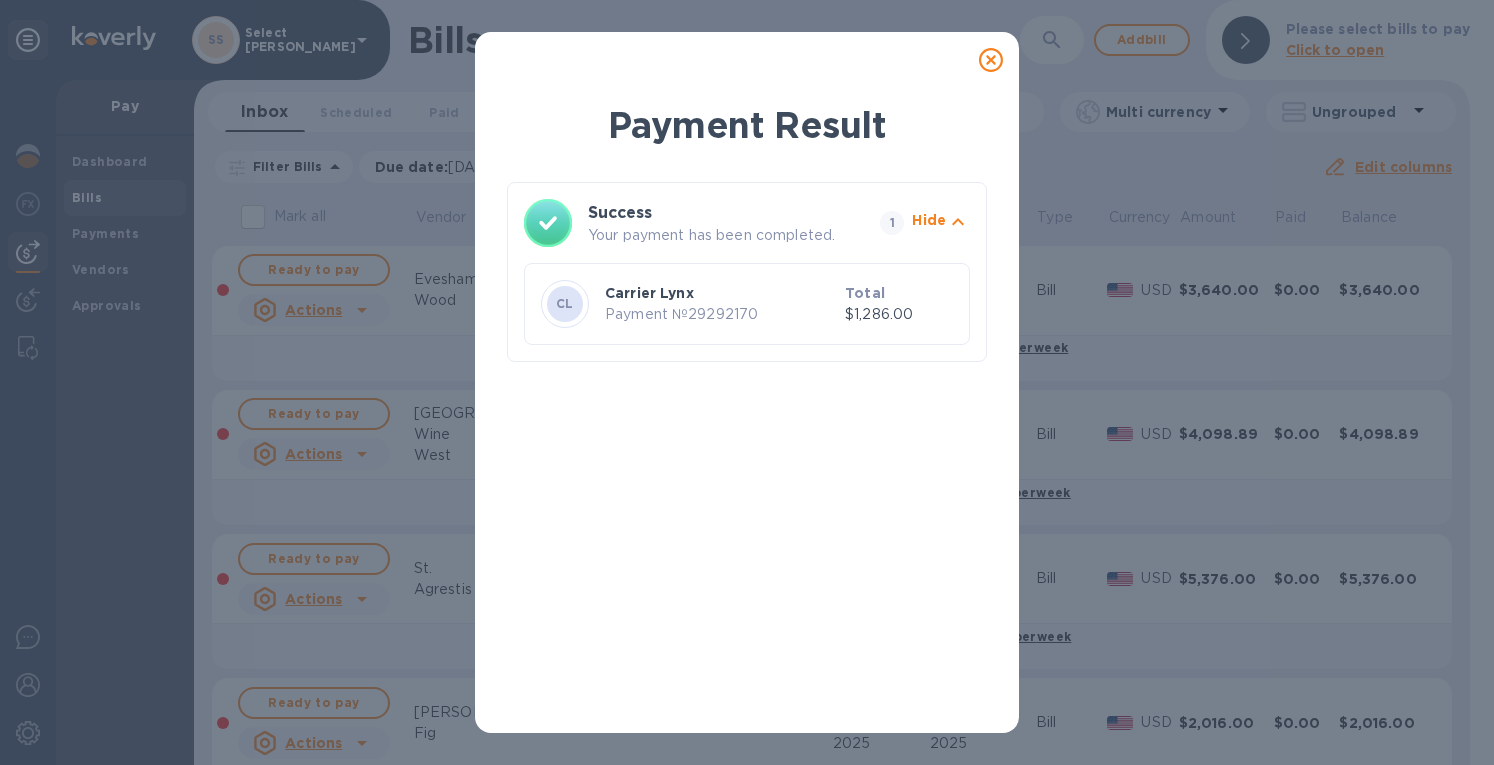 click 